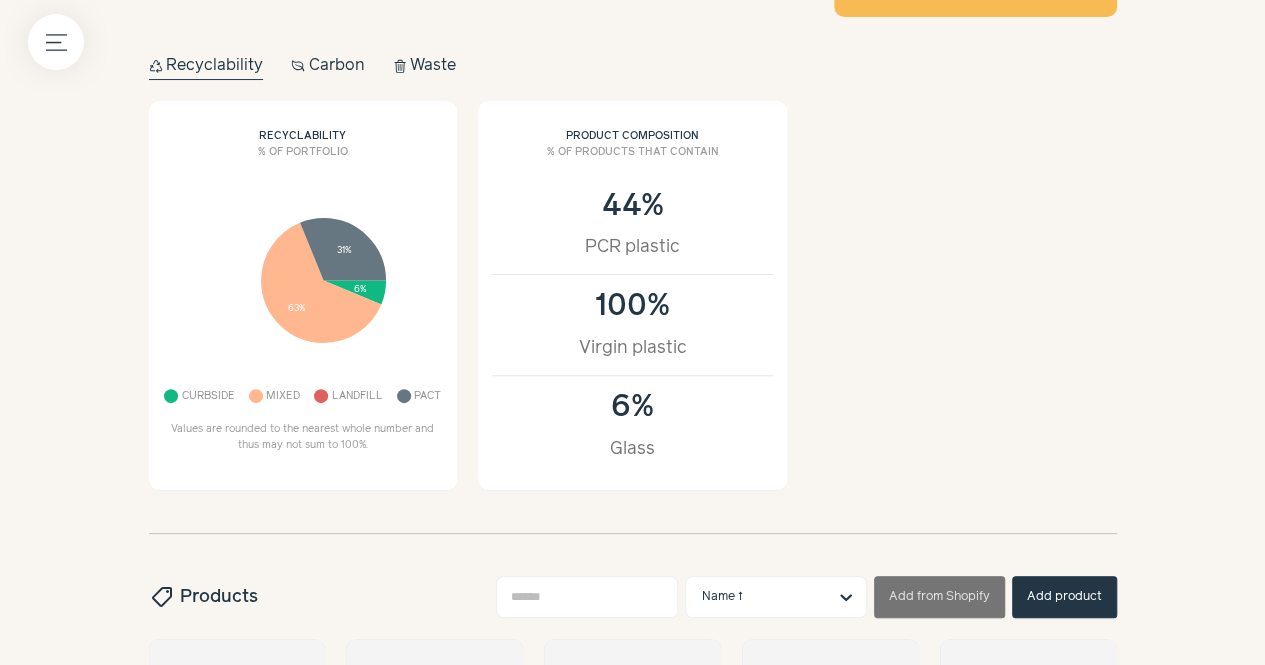 scroll, scrollTop: 0, scrollLeft: 0, axis: both 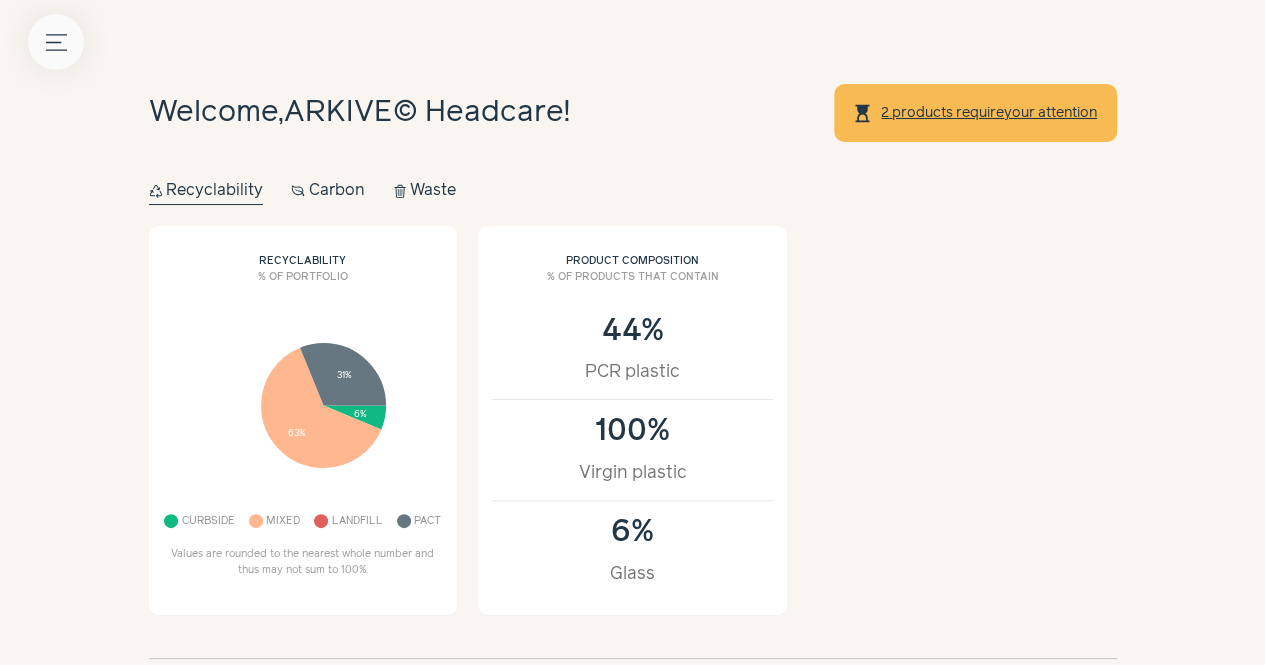 click on "Menu button" 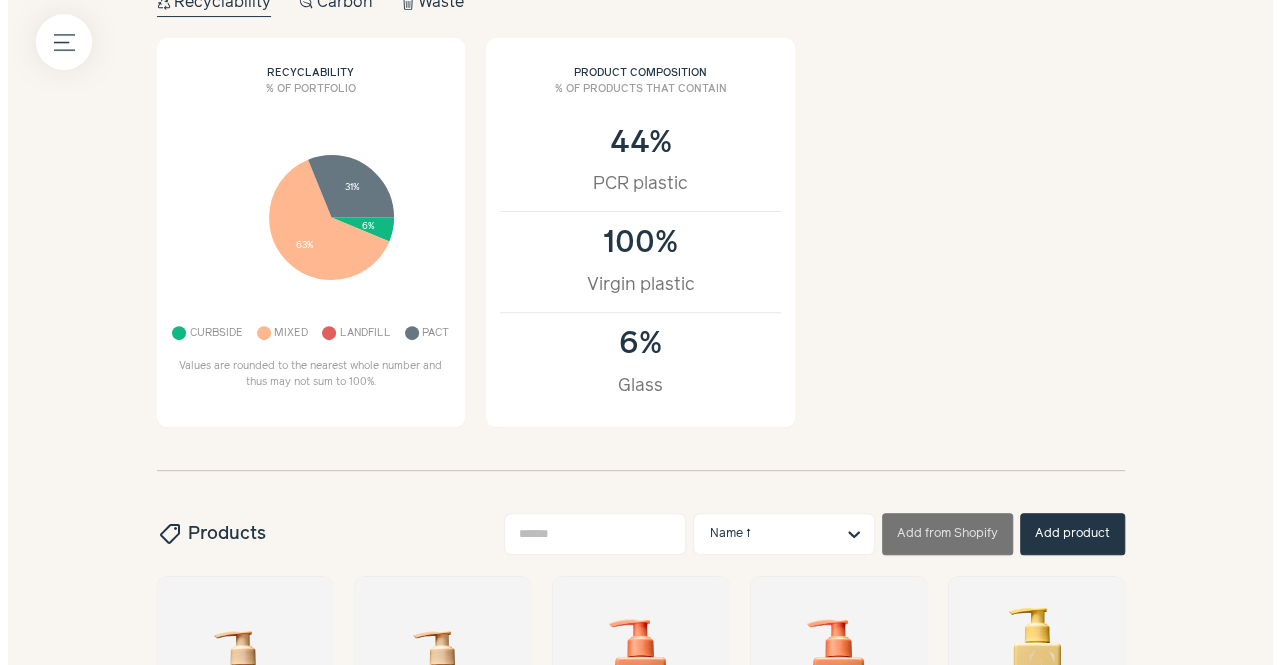 scroll, scrollTop: 200, scrollLeft: 0, axis: vertical 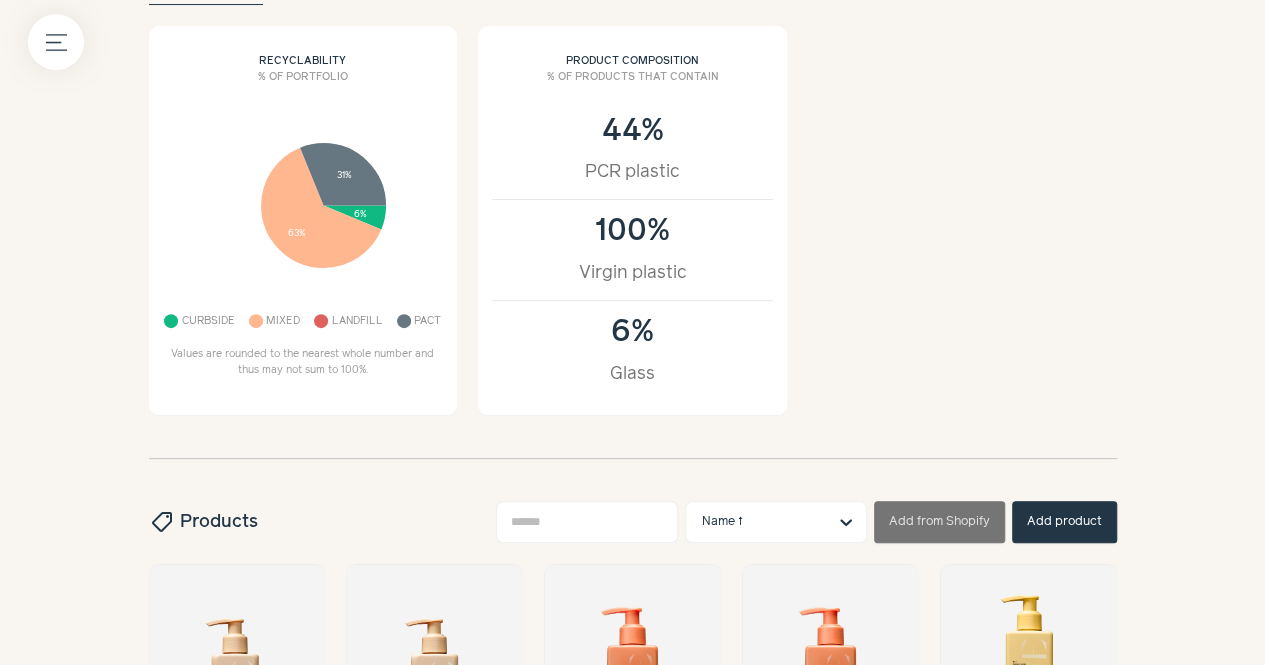 click at bounding box center [-31, 626] 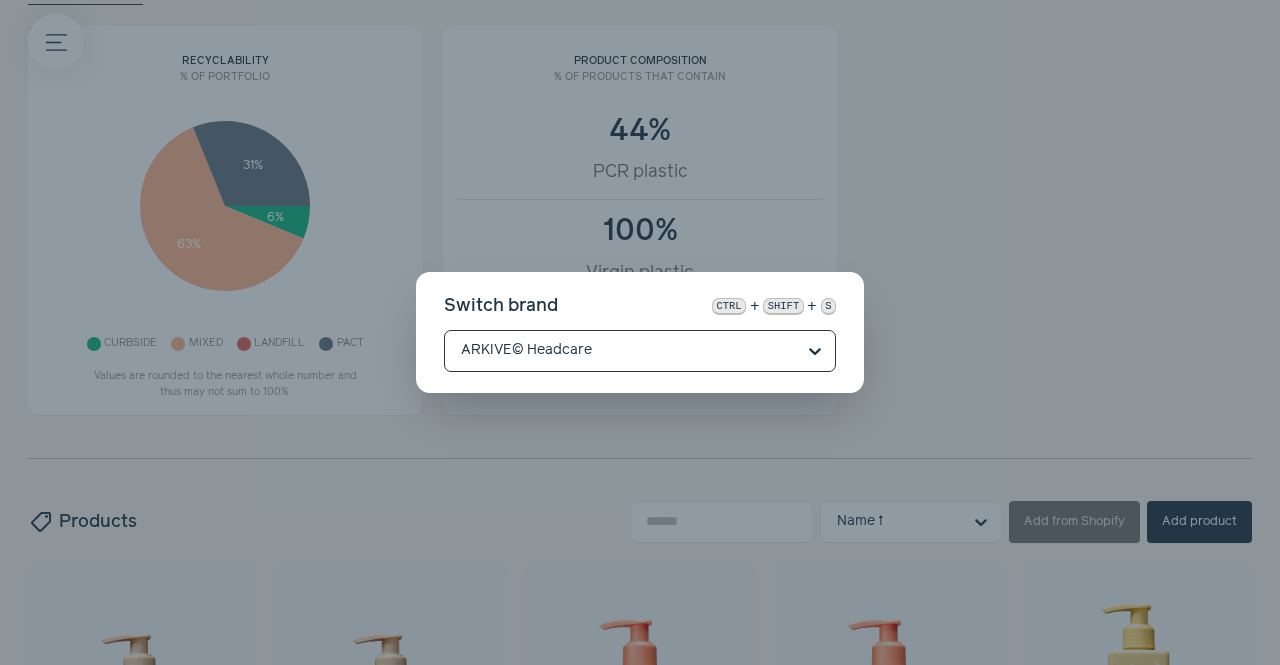 click 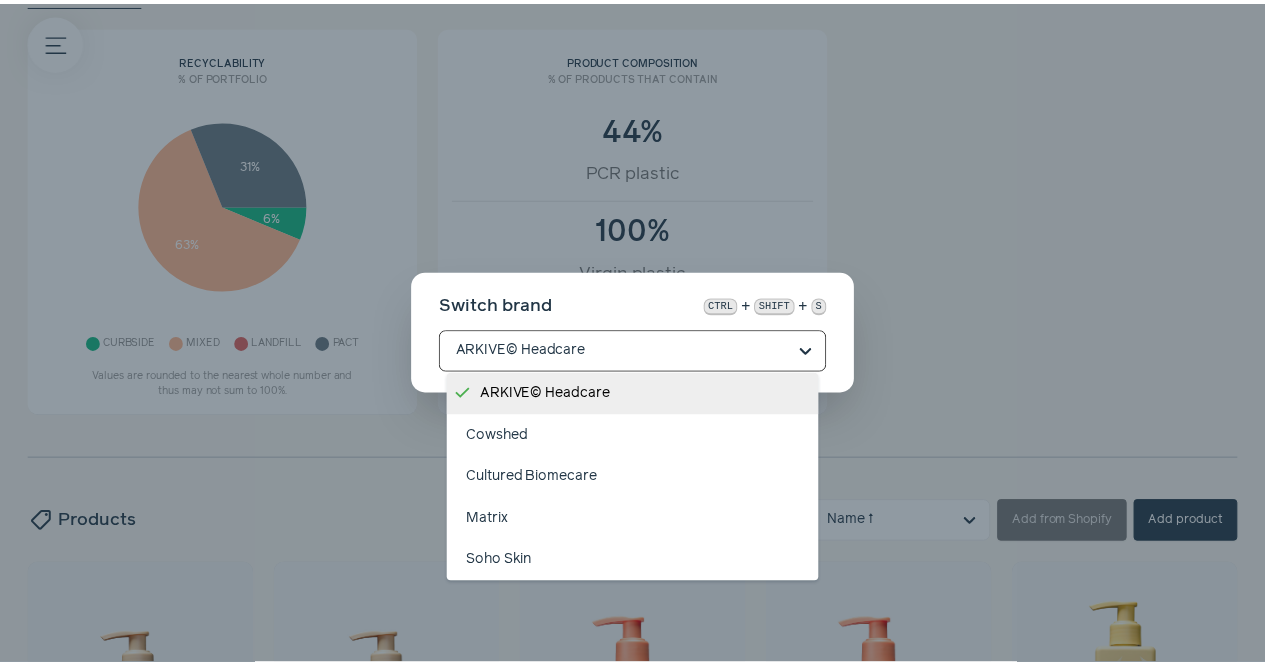 scroll, scrollTop: 0, scrollLeft: 0, axis: both 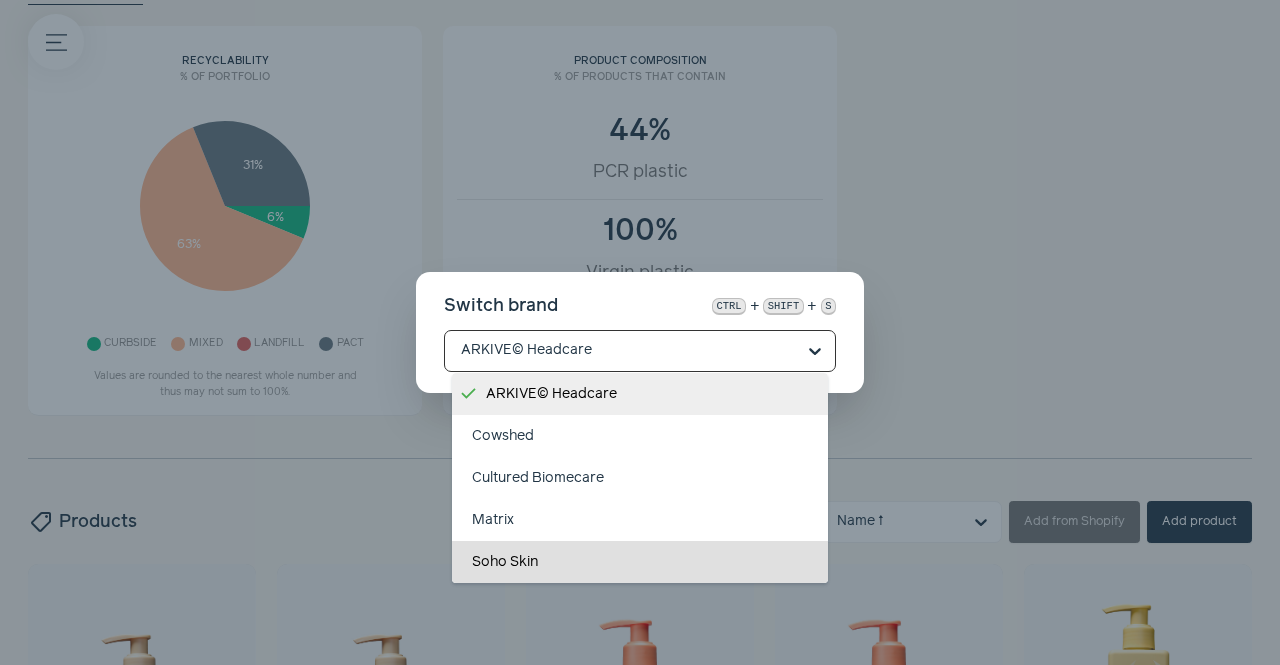 click on "Soho Skin" at bounding box center (640, 562) 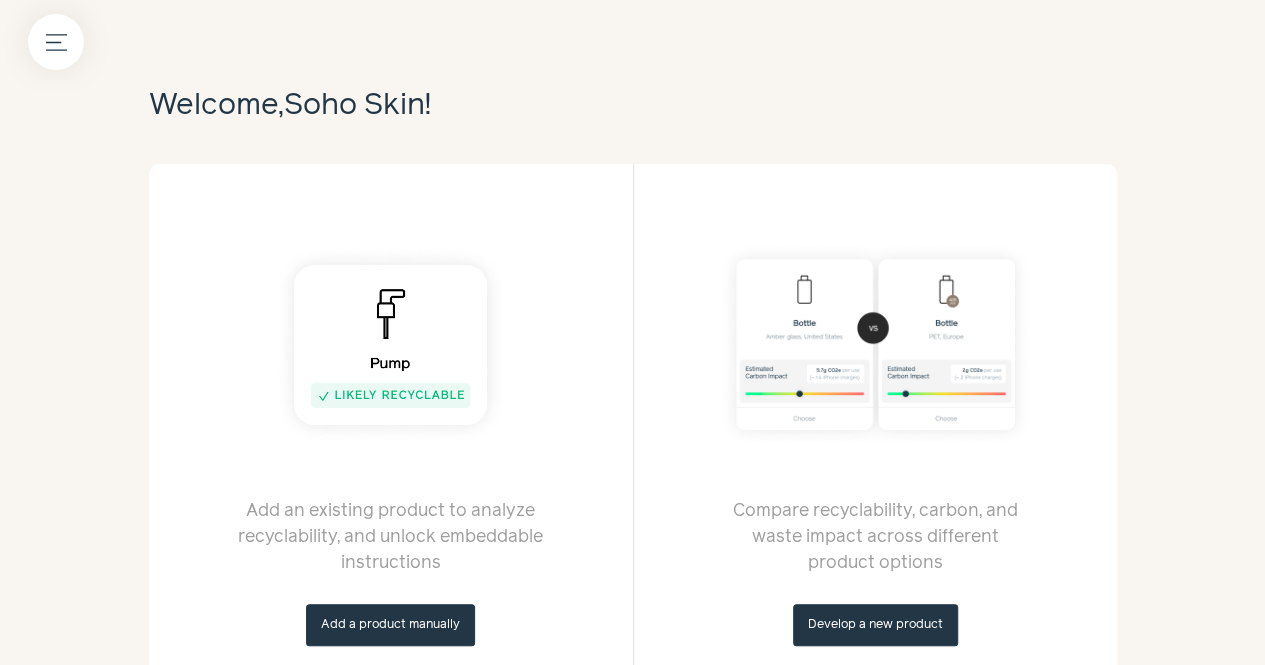 scroll, scrollTop: 0, scrollLeft: 0, axis: both 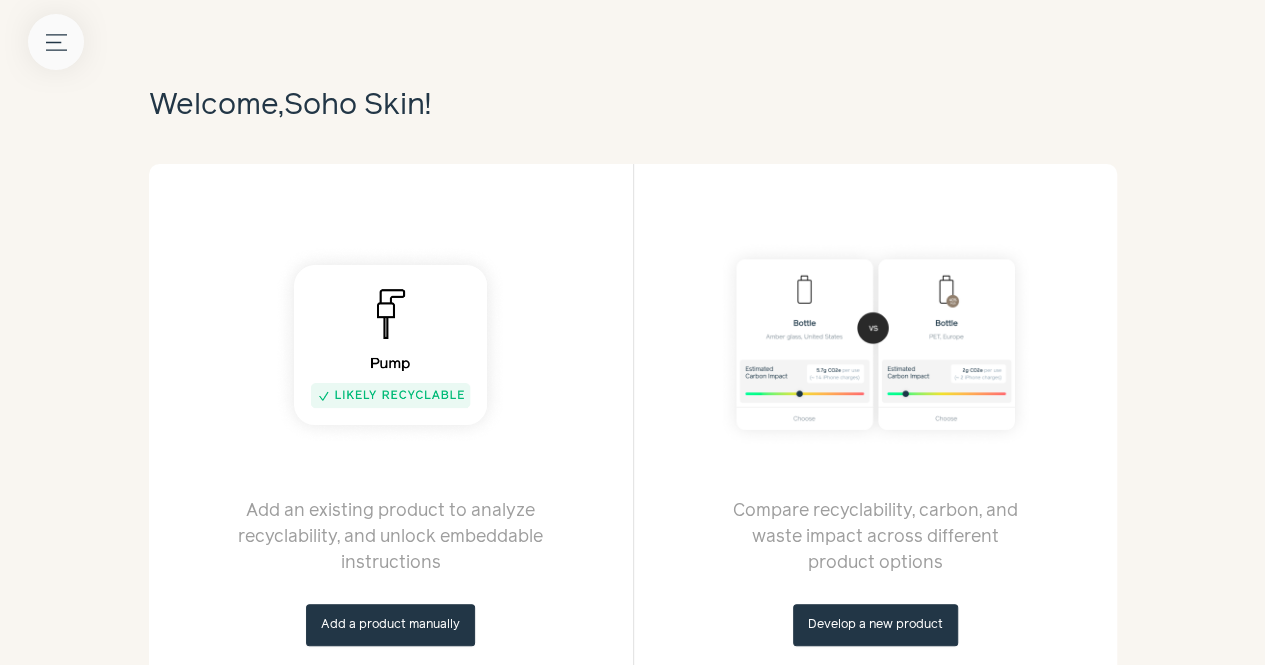 click on "Menu button" 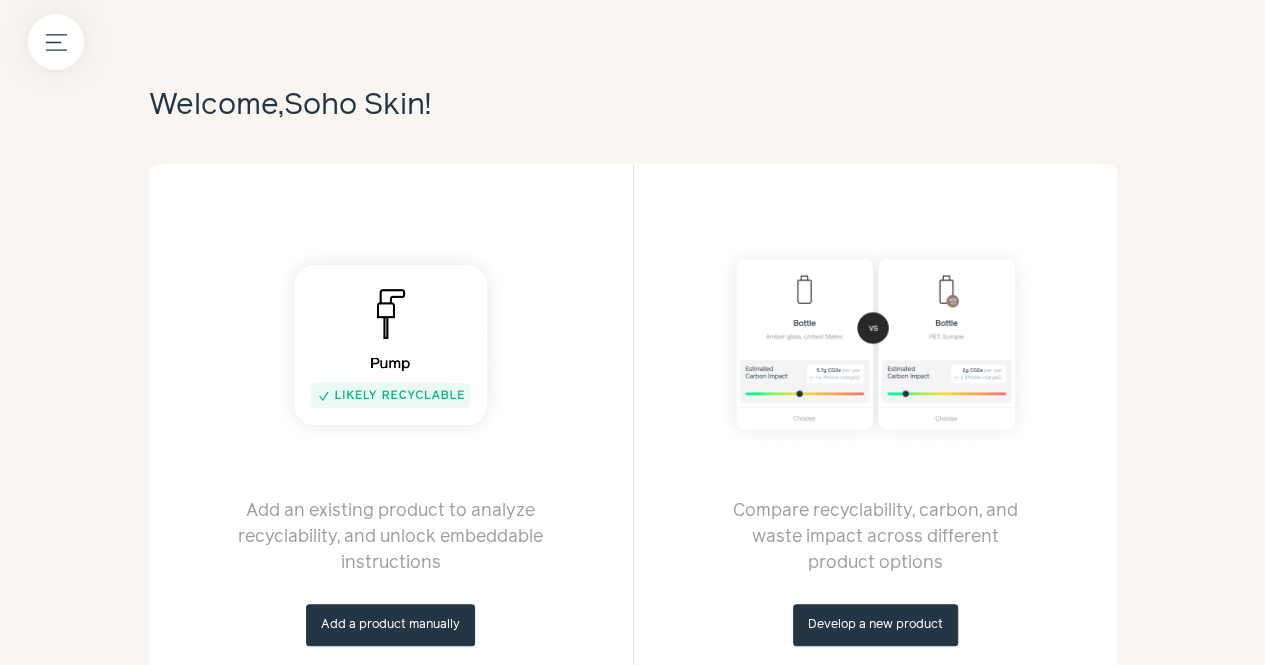 scroll, scrollTop: 38, scrollLeft: 0, axis: vertical 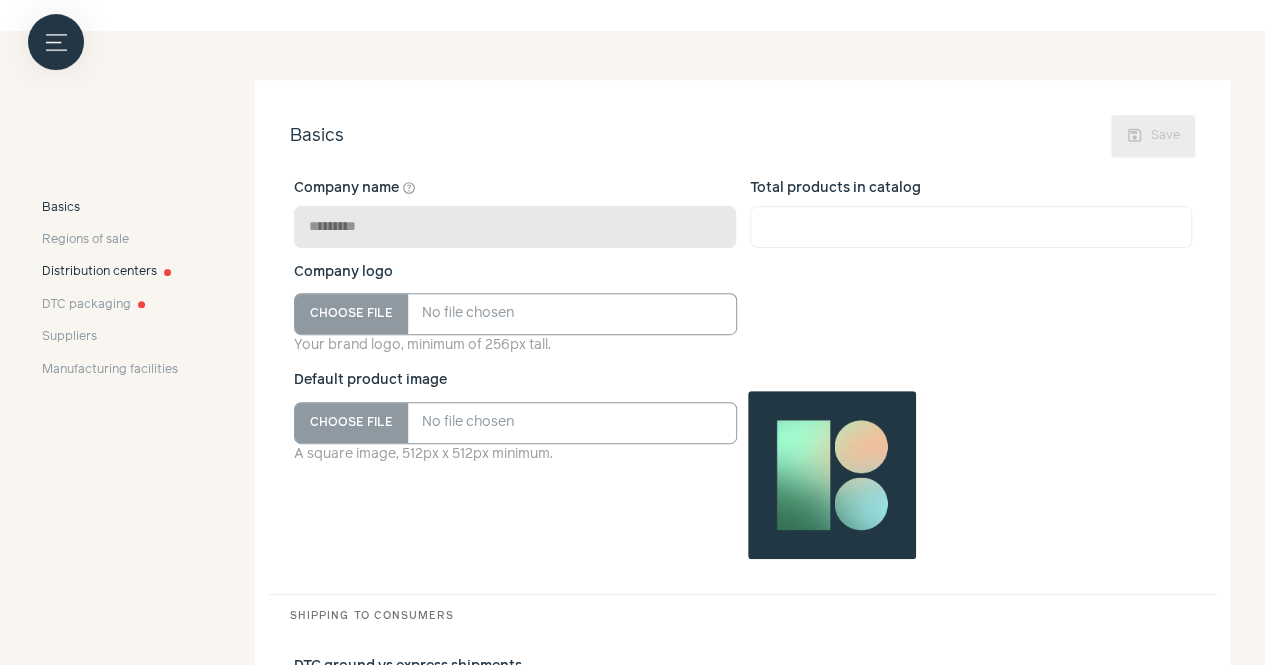 click on "Distribution centers" at bounding box center [99, 272] 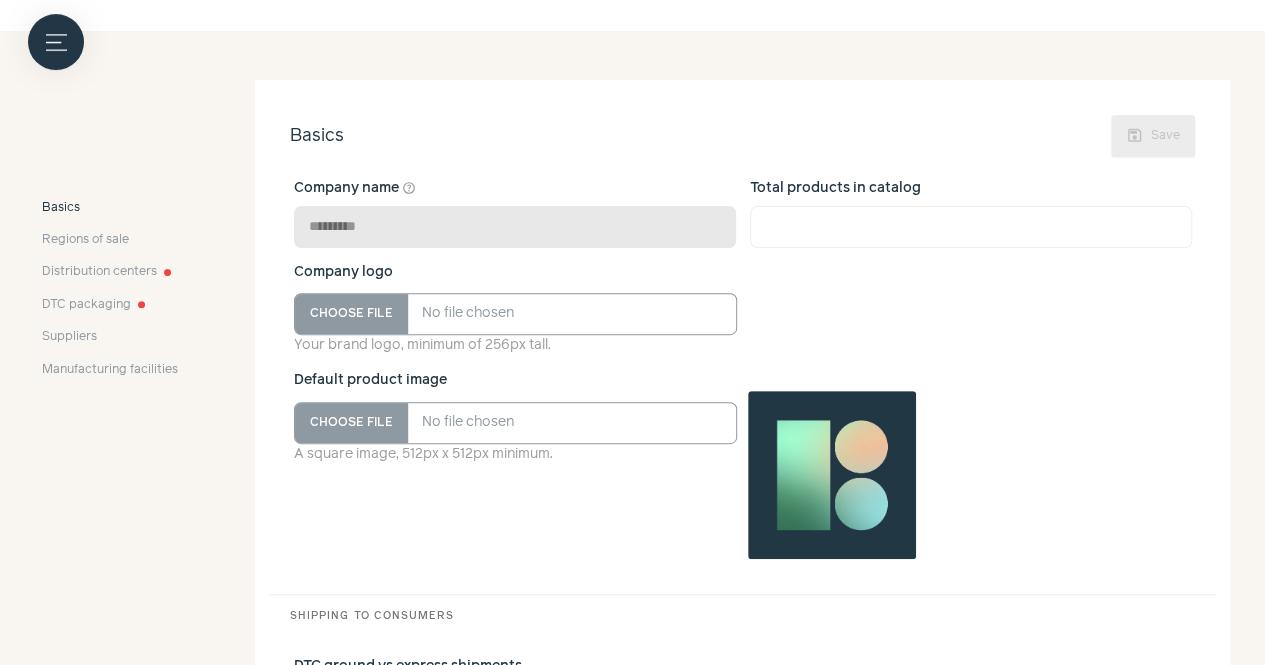 scroll, scrollTop: 60, scrollLeft: 0, axis: vertical 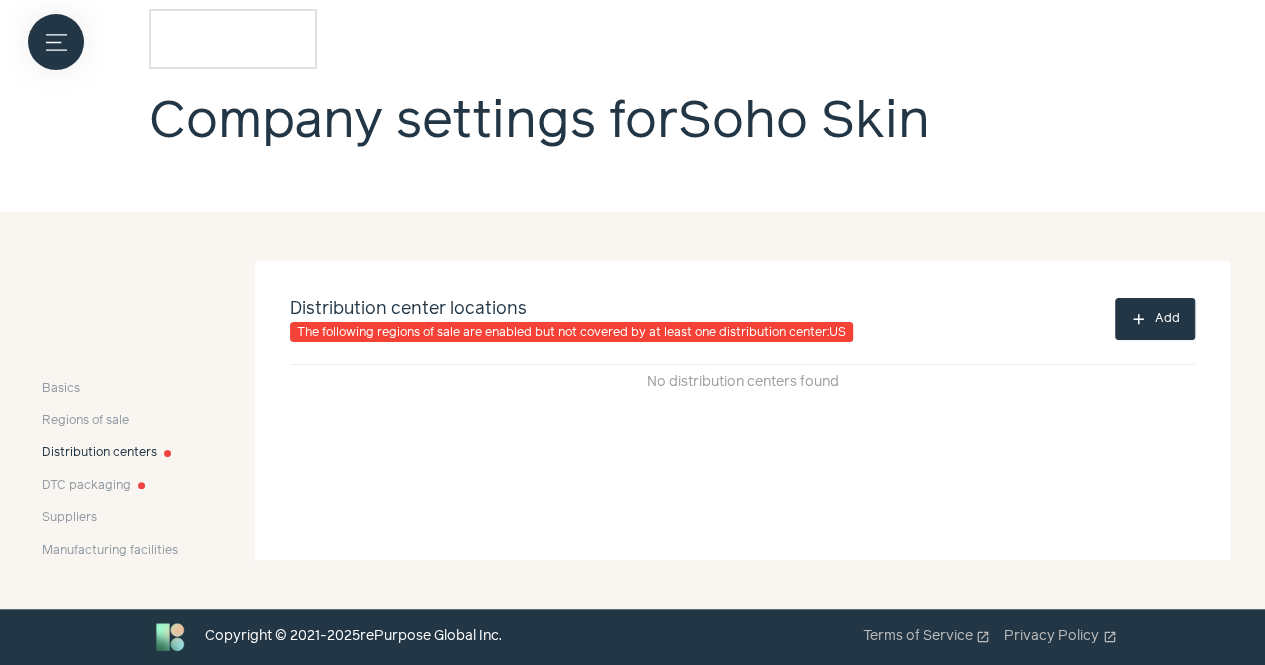 click on "add   Add" at bounding box center [1155, 319] 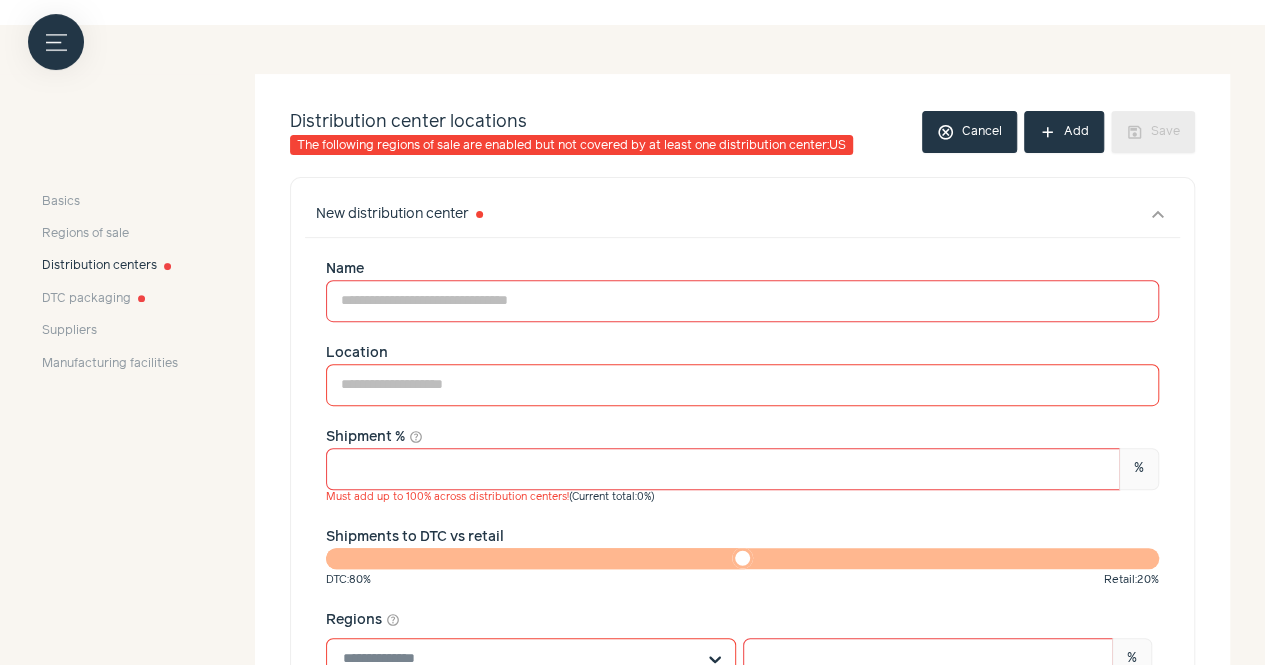 scroll, scrollTop: 229, scrollLeft: 0, axis: vertical 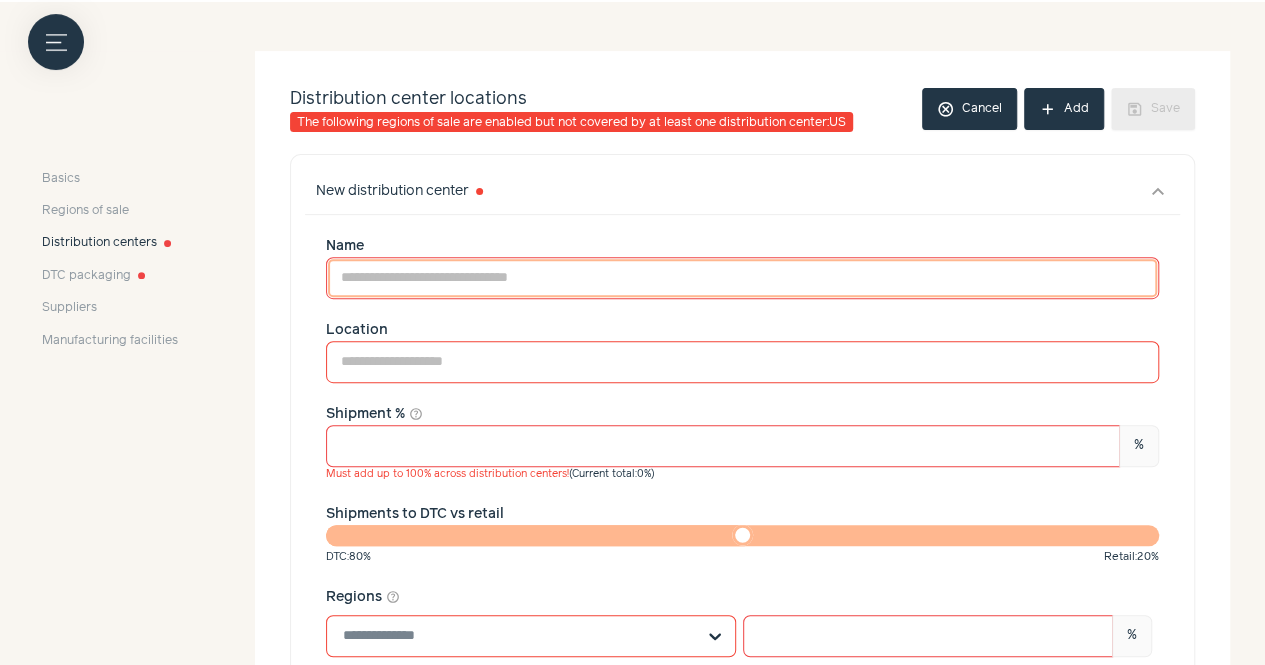 click on "Name" at bounding box center [742, 278] 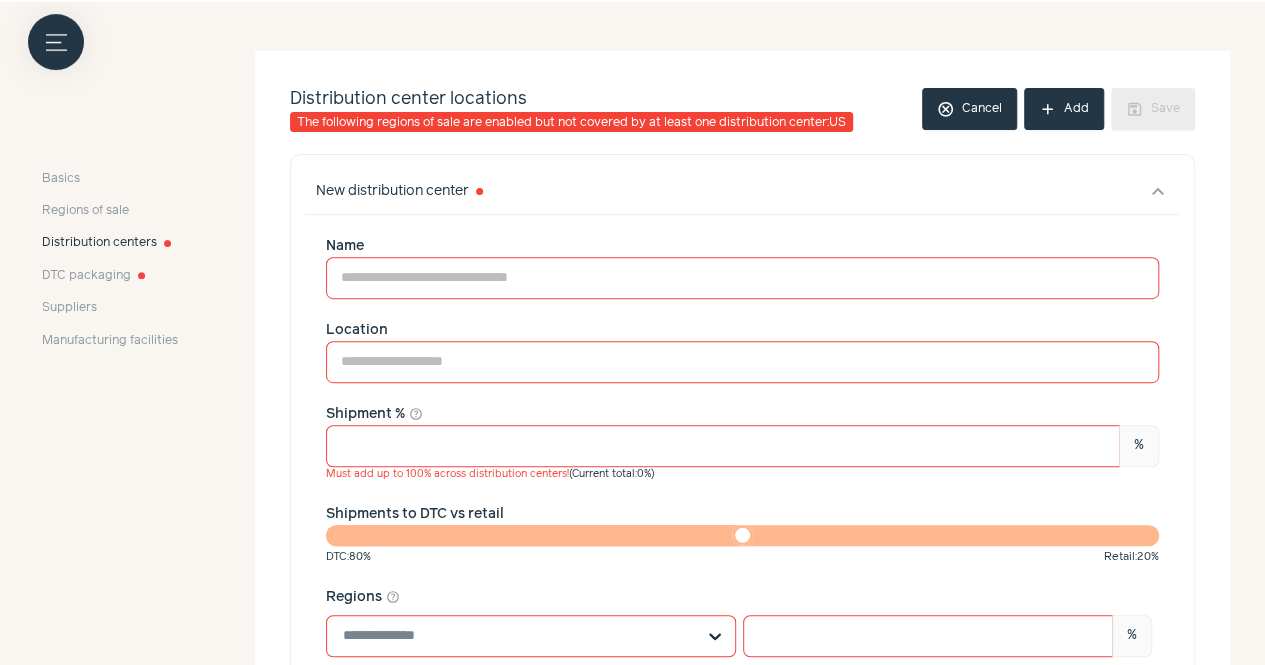 click at bounding box center (519, 636) 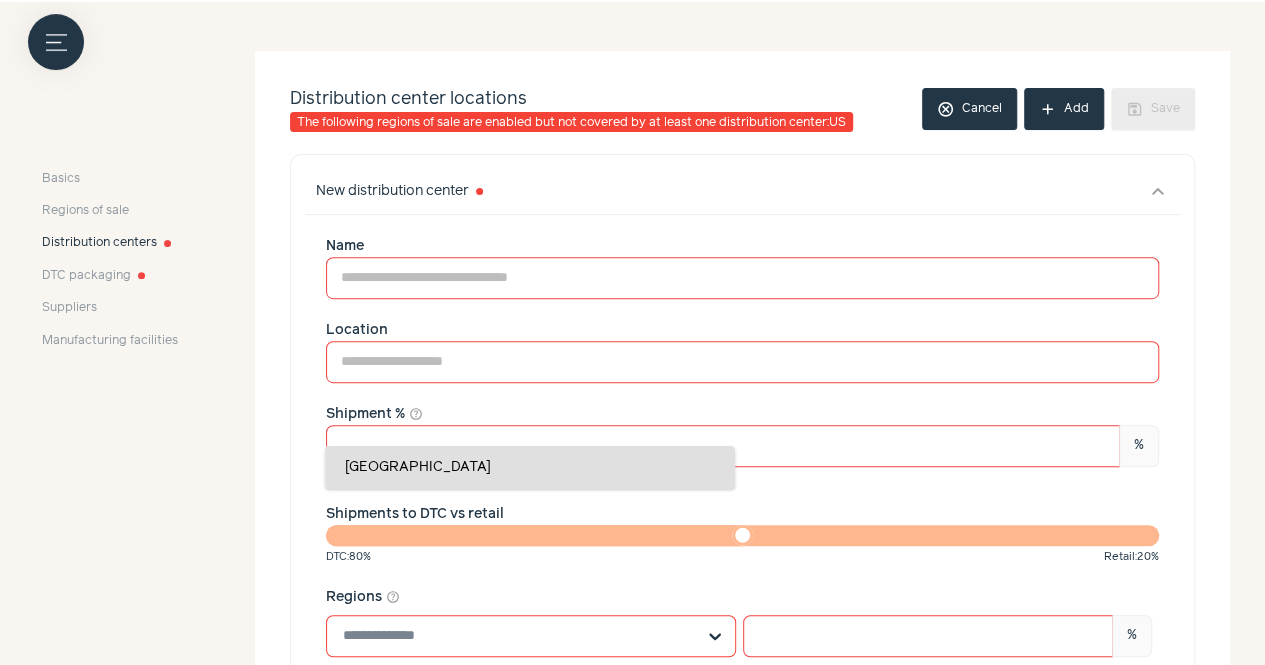 click at bounding box center [519, 636] 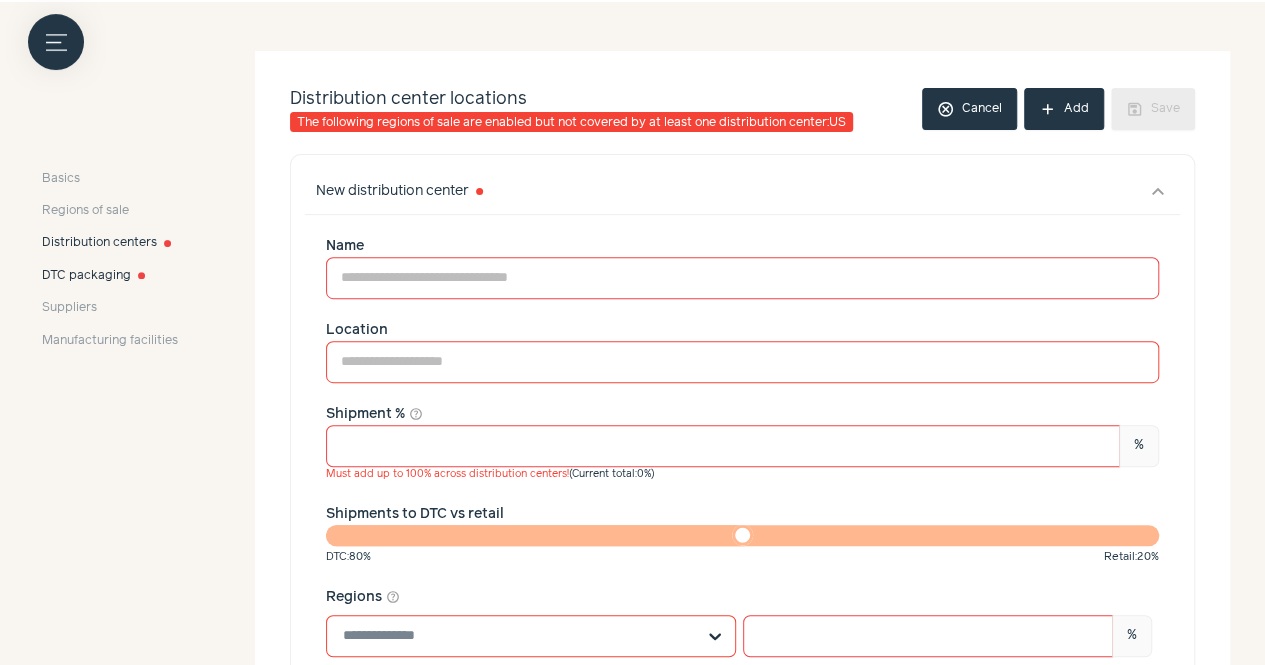 click on "DTC packaging" at bounding box center [86, 276] 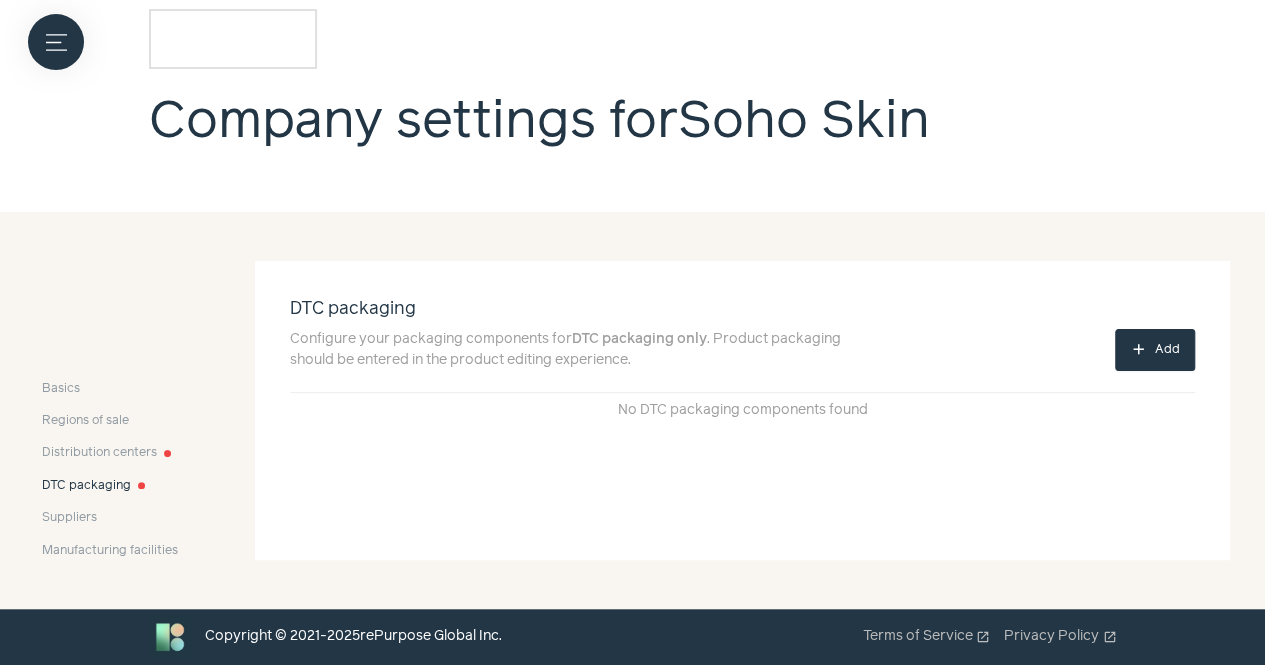 scroll, scrollTop: 60, scrollLeft: 0, axis: vertical 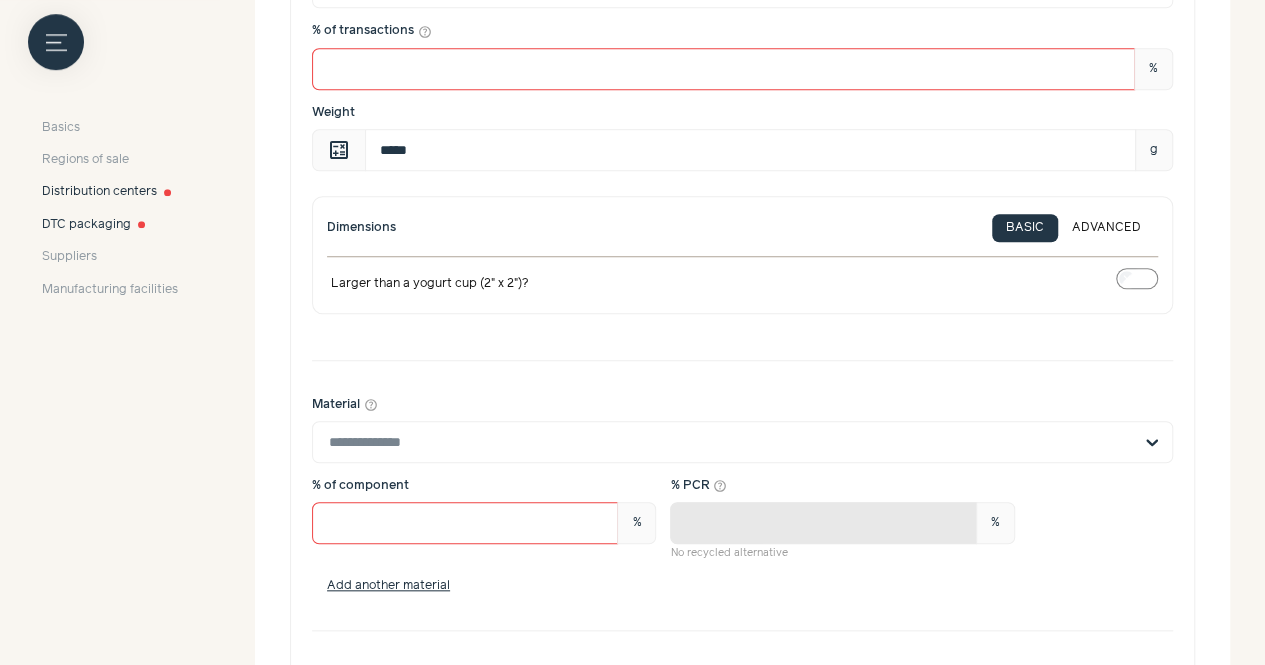 click on "Distribution centers" at bounding box center (99, 193) 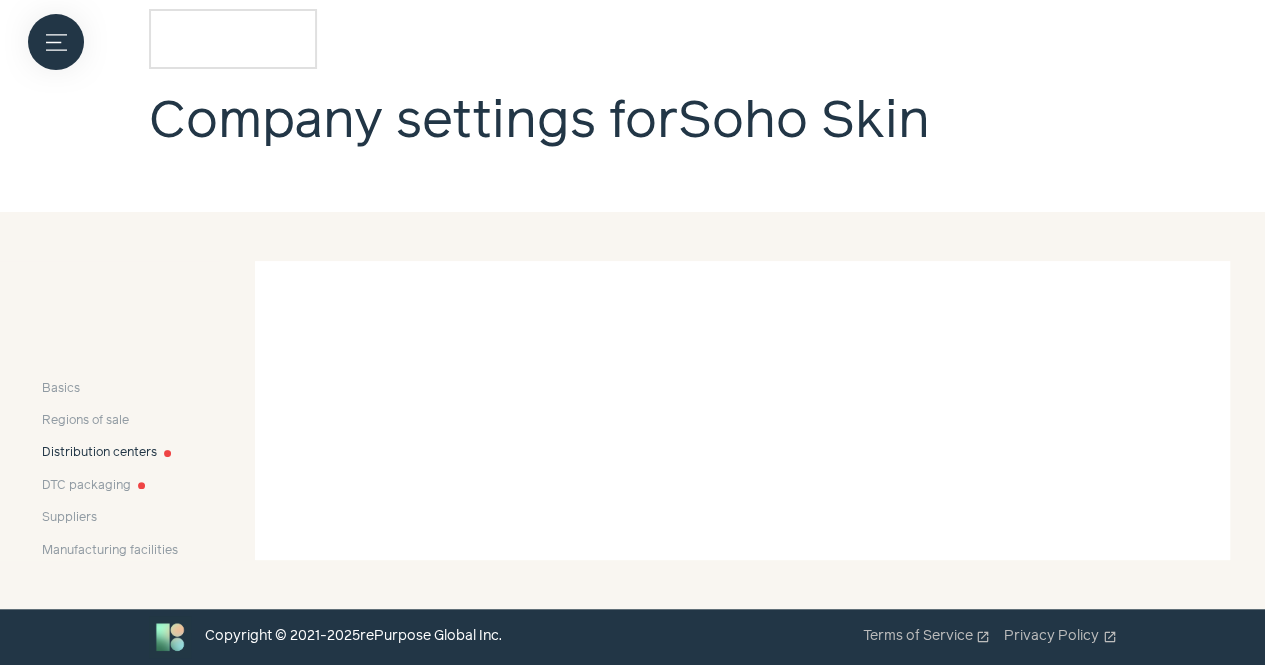 scroll, scrollTop: 60, scrollLeft: 0, axis: vertical 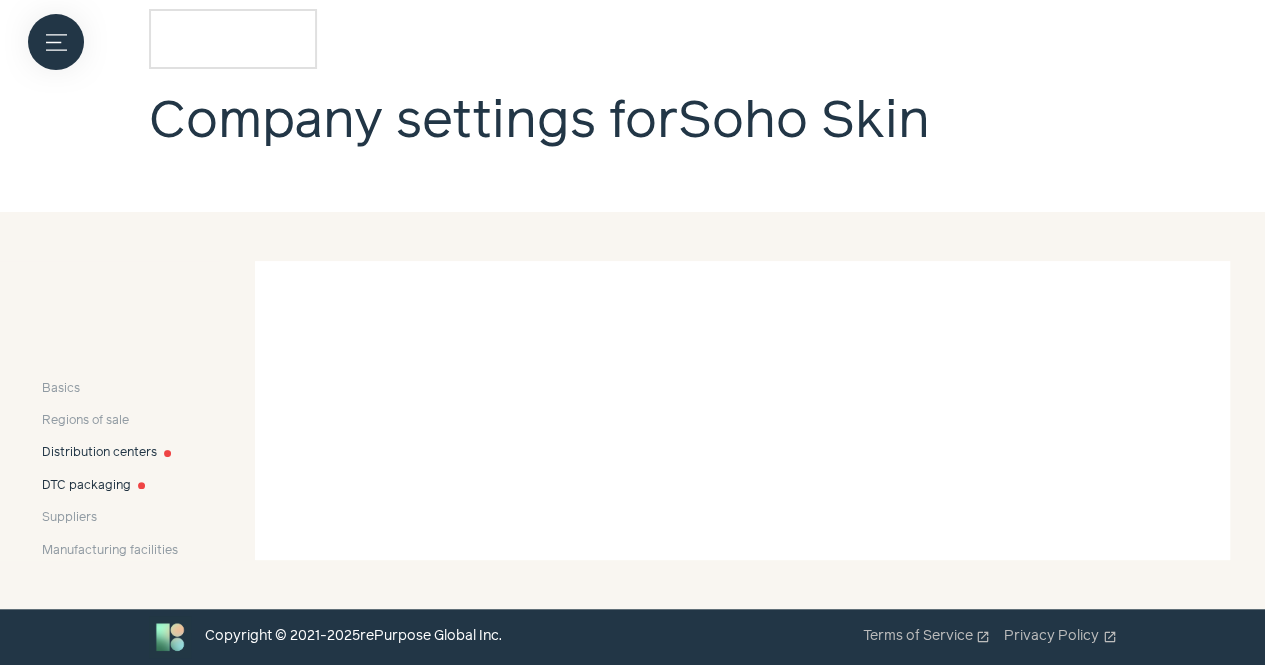 click on "DTC packaging" at bounding box center (86, 486) 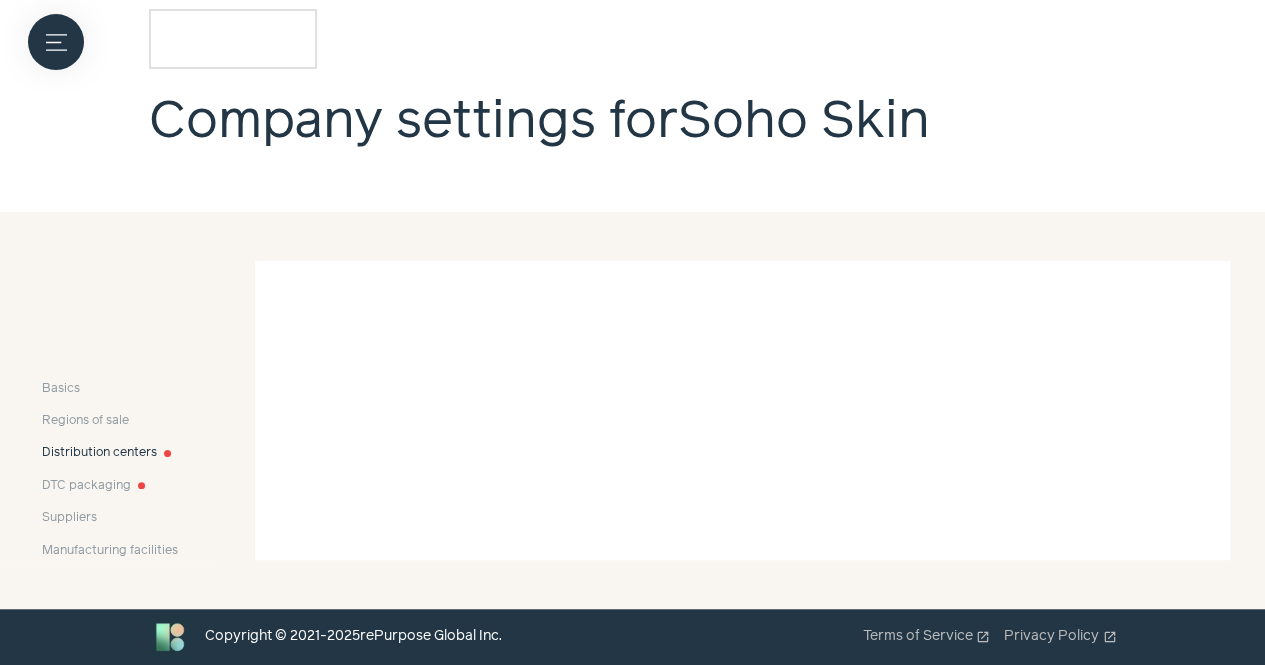 scroll, scrollTop: 0, scrollLeft: 0, axis: both 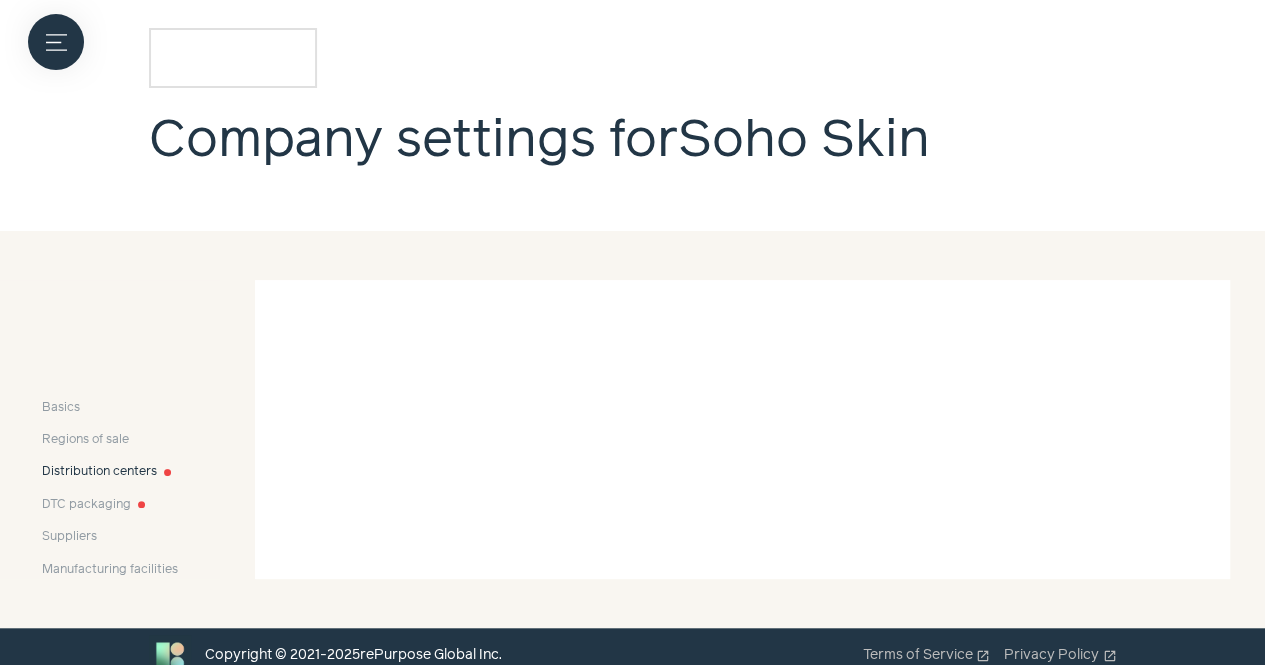 click on "Distribution centers" at bounding box center [99, 472] 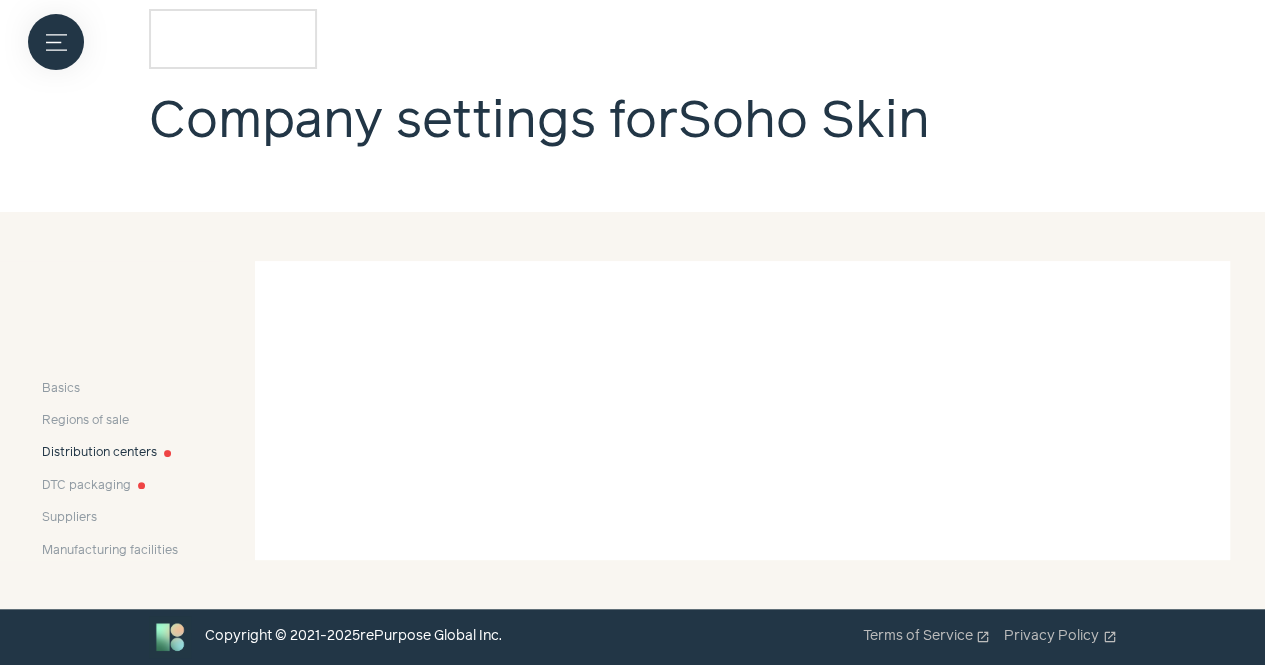 scroll, scrollTop: 60, scrollLeft: 0, axis: vertical 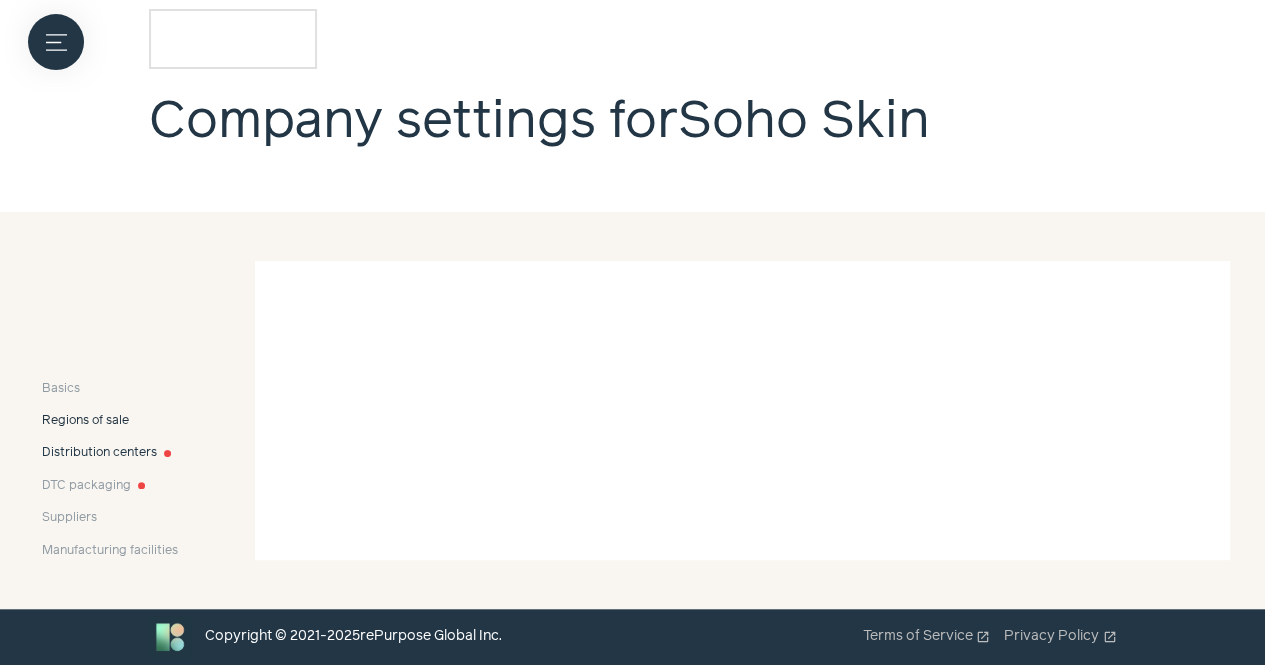 click on "Regions of sale" at bounding box center (85, 421) 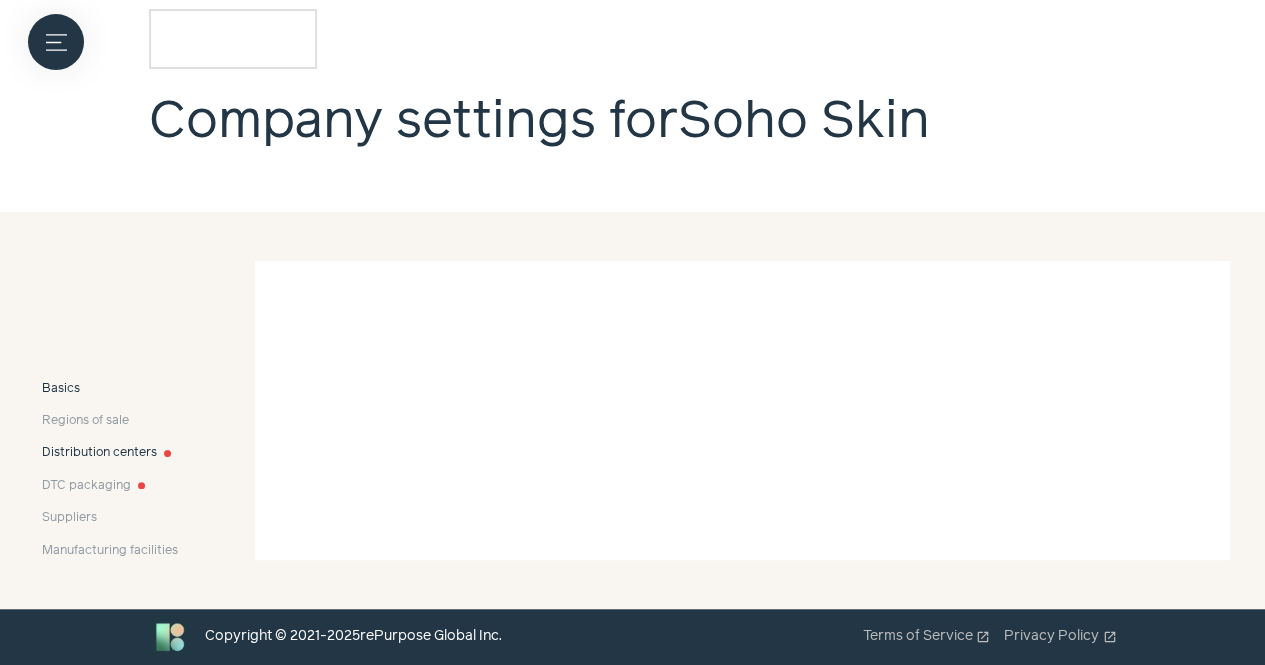 click on "Basics" at bounding box center (61, 389) 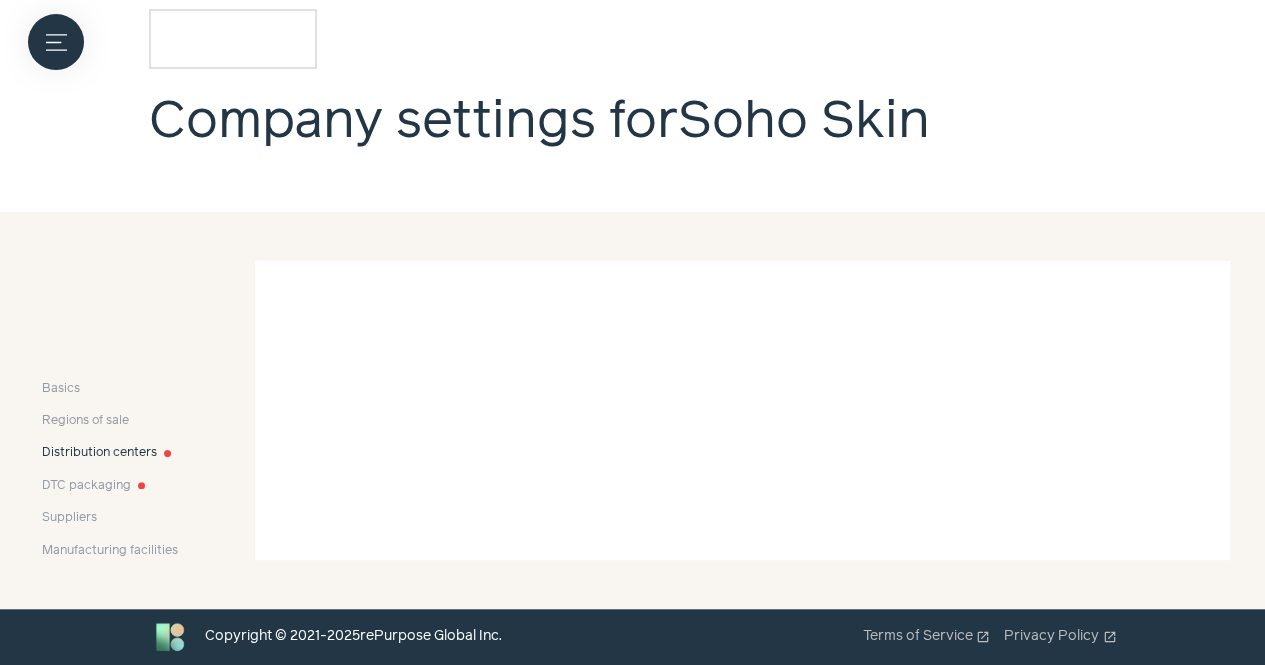 scroll, scrollTop: 0, scrollLeft: 0, axis: both 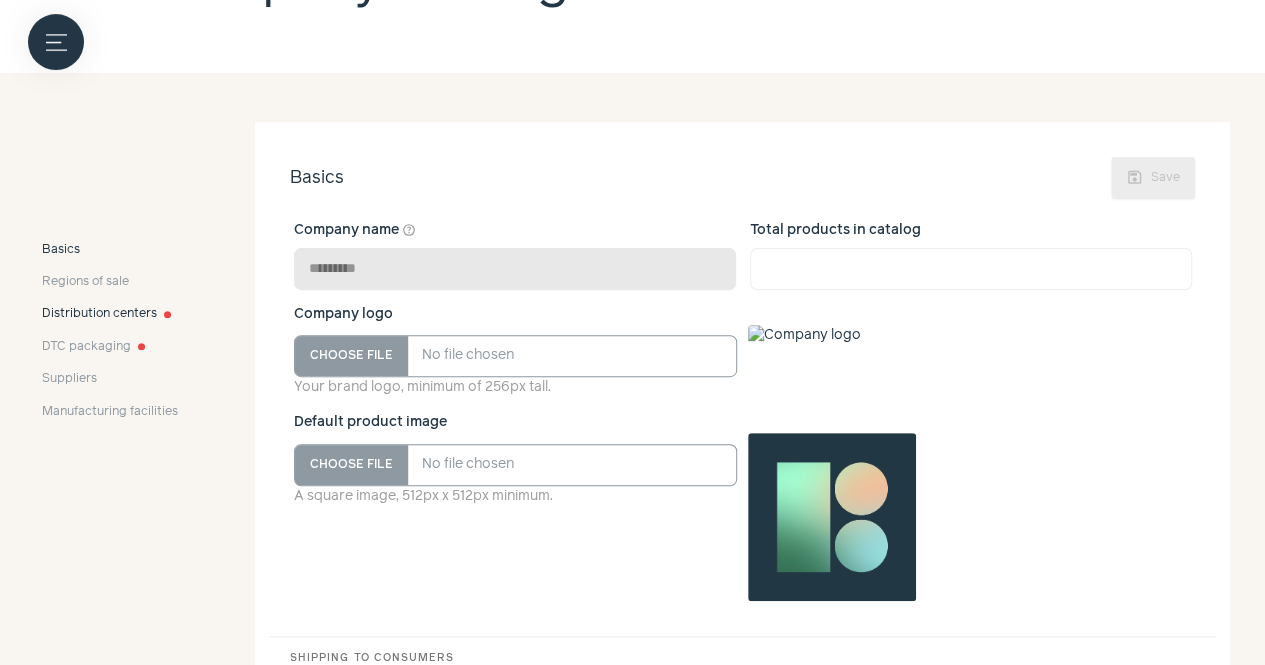 click on "Distribution centers" at bounding box center (99, 314) 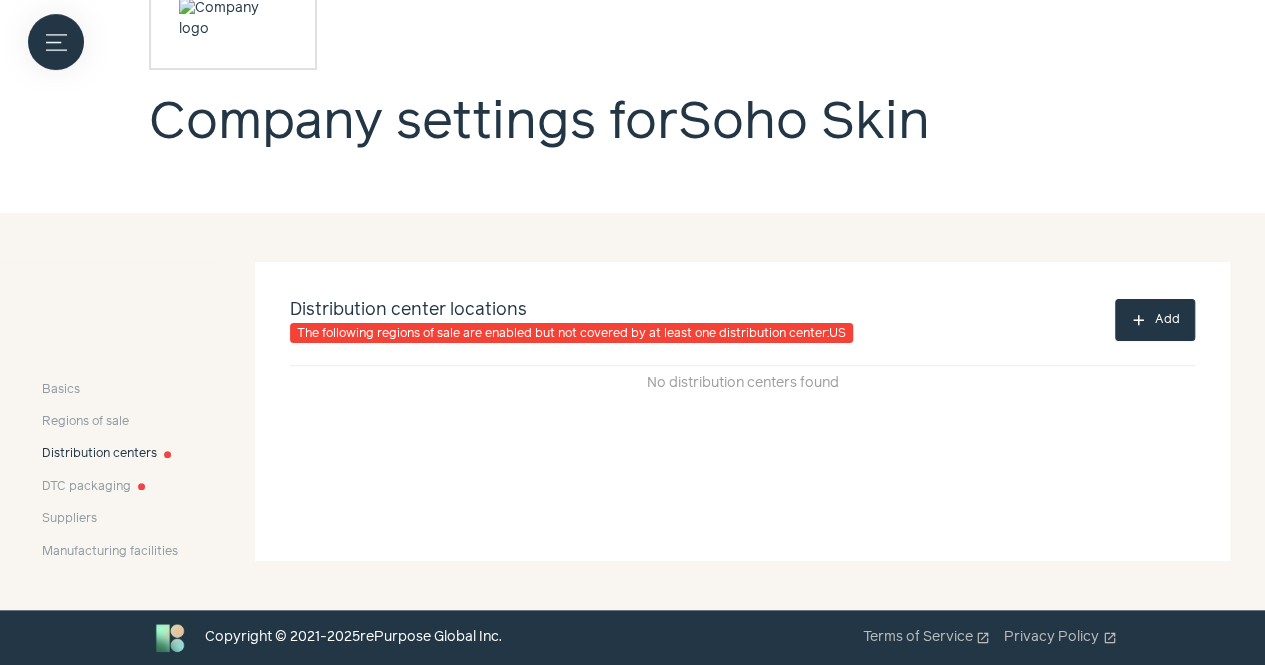 click on "add   Add" at bounding box center [1155, 320] 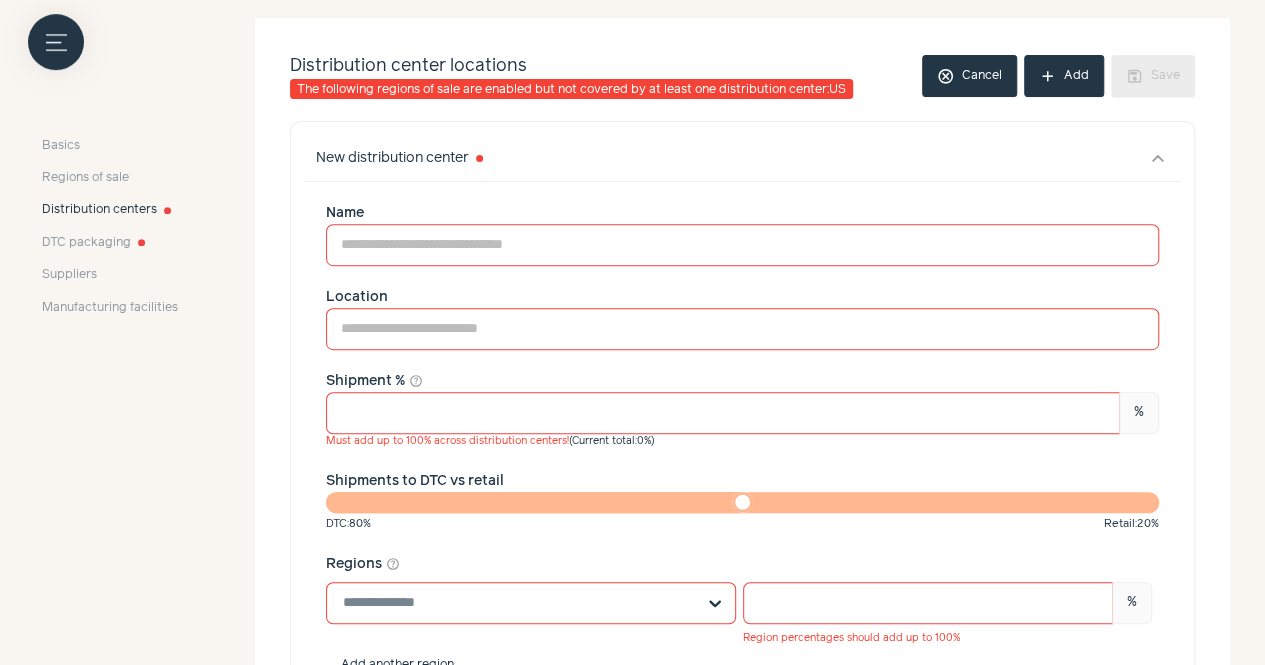 scroll, scrollTop: 329, scrollLeft: 0, axis: vertical 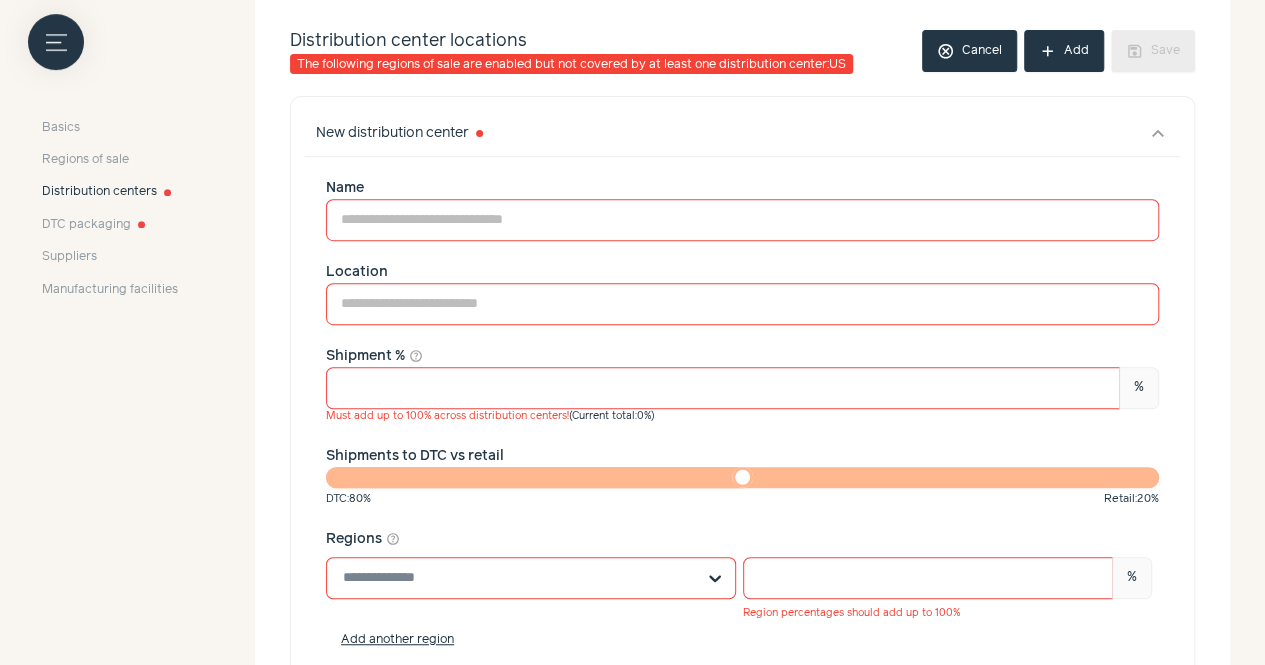 click at bounding box center [715, 578] 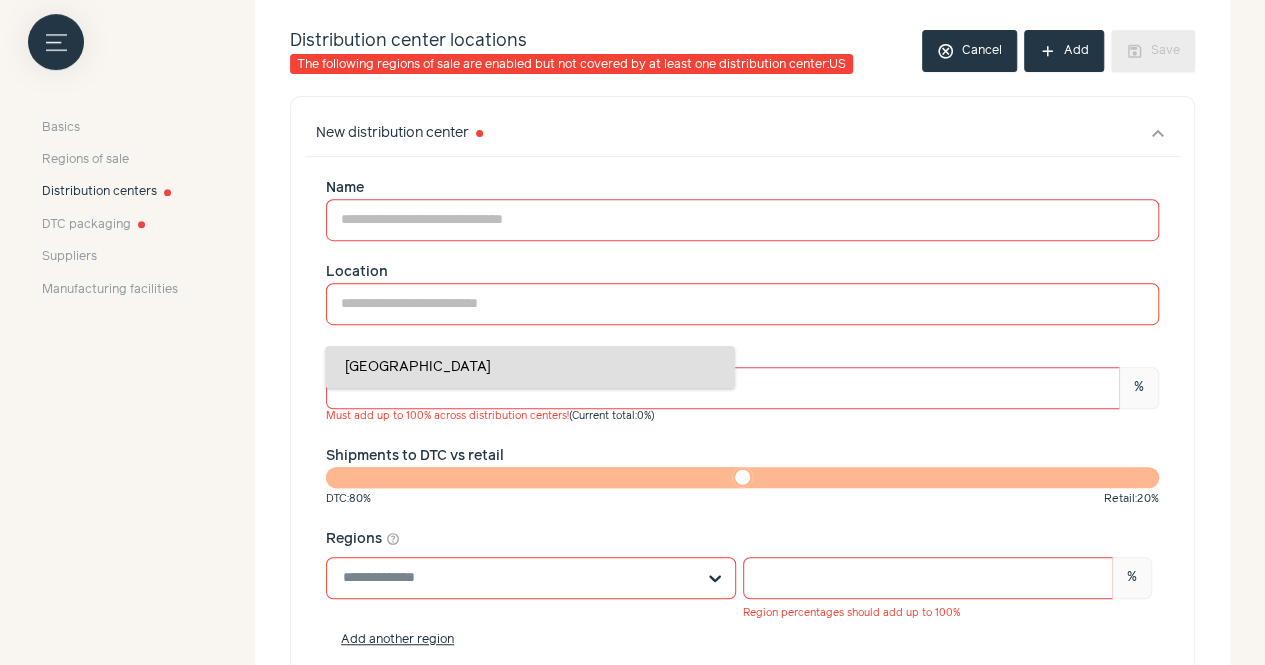 click at bounding box center [715, 578] 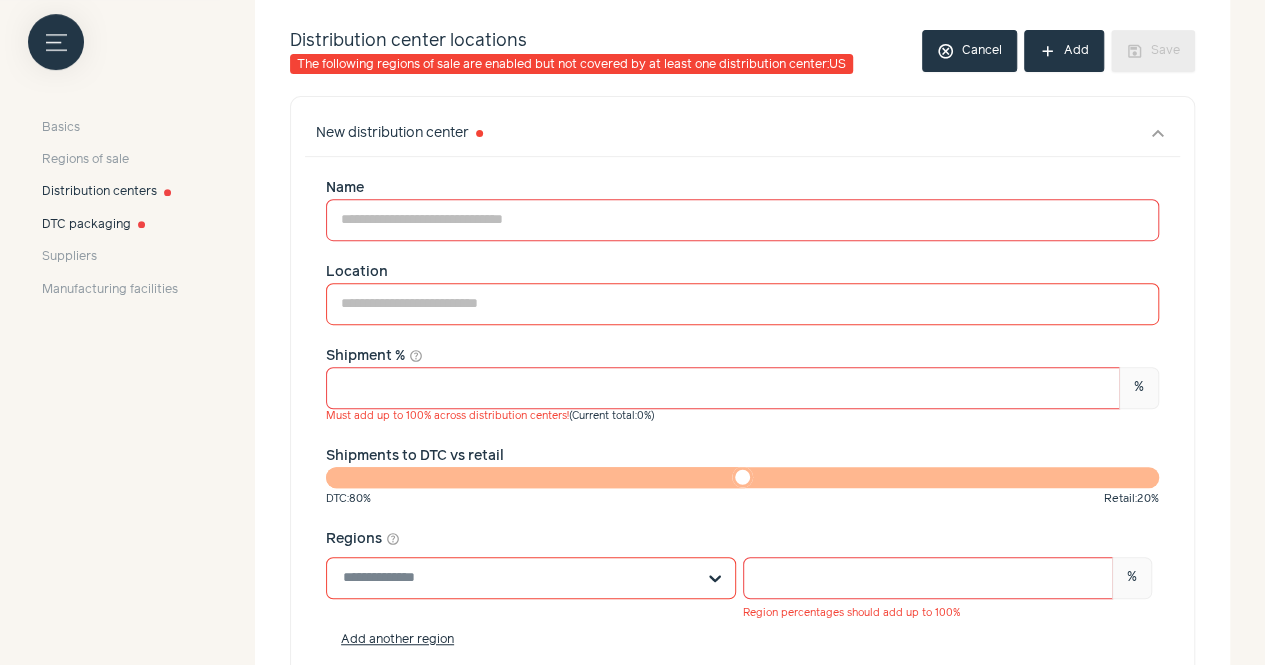 click on "DTC packaging" at bounding box center [86, 225] 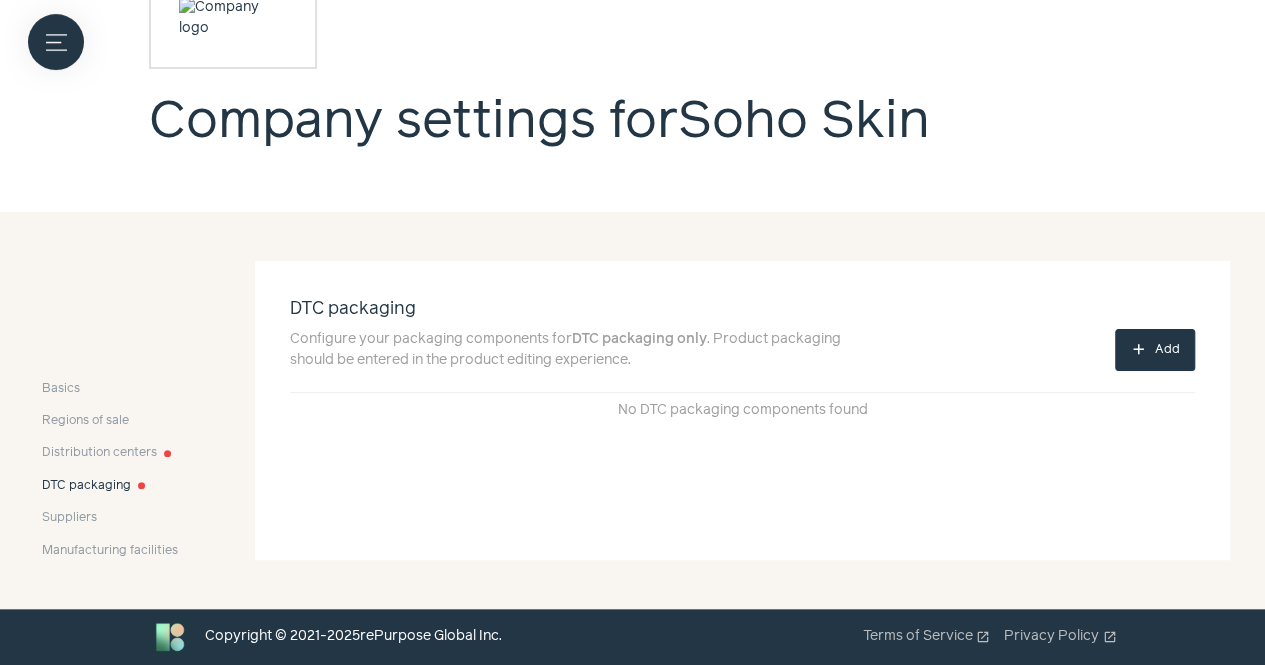 scroll, scrollTop: 60, scrollLeft: 0, axis: vertical 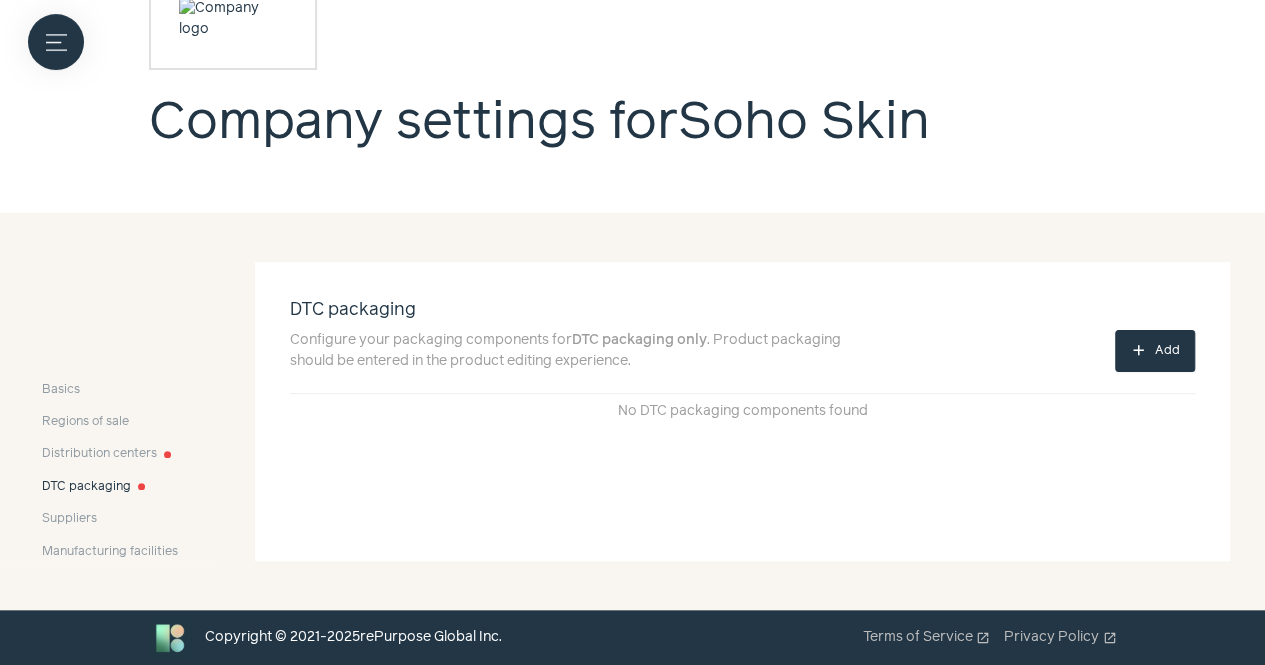 click on "add   Add" at bounding box center (1155, 351) 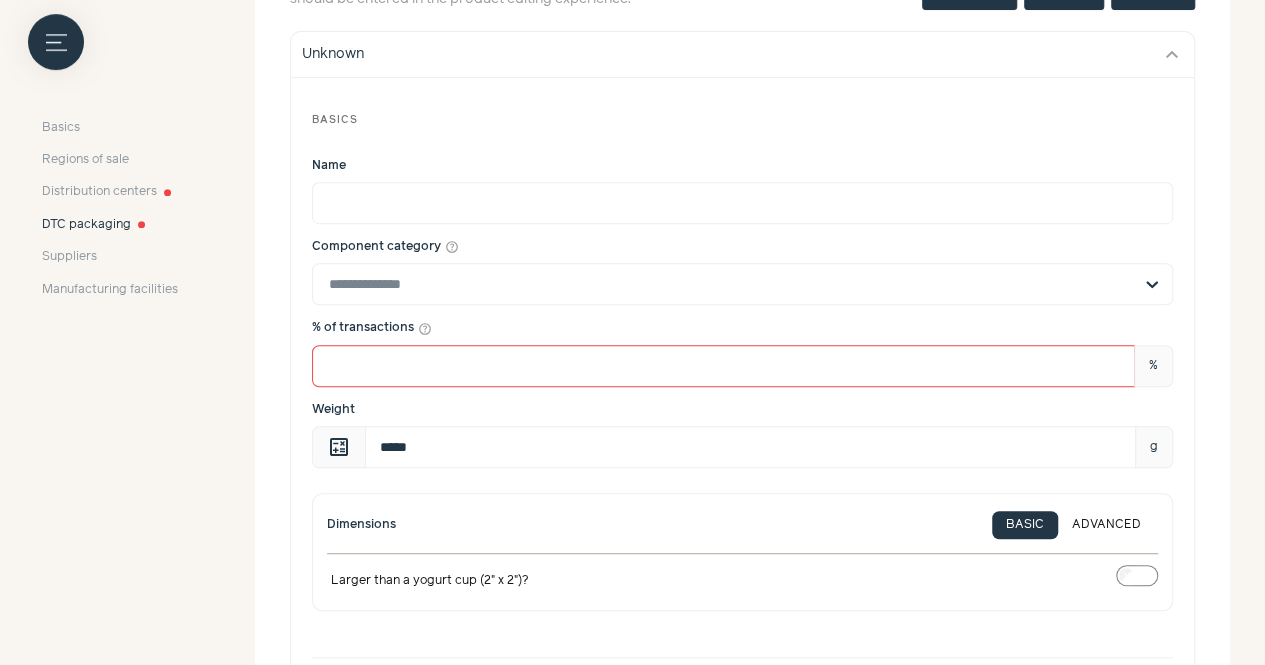 scroll, scrollTop: 452, scrollLeft: 0, axis: vertical 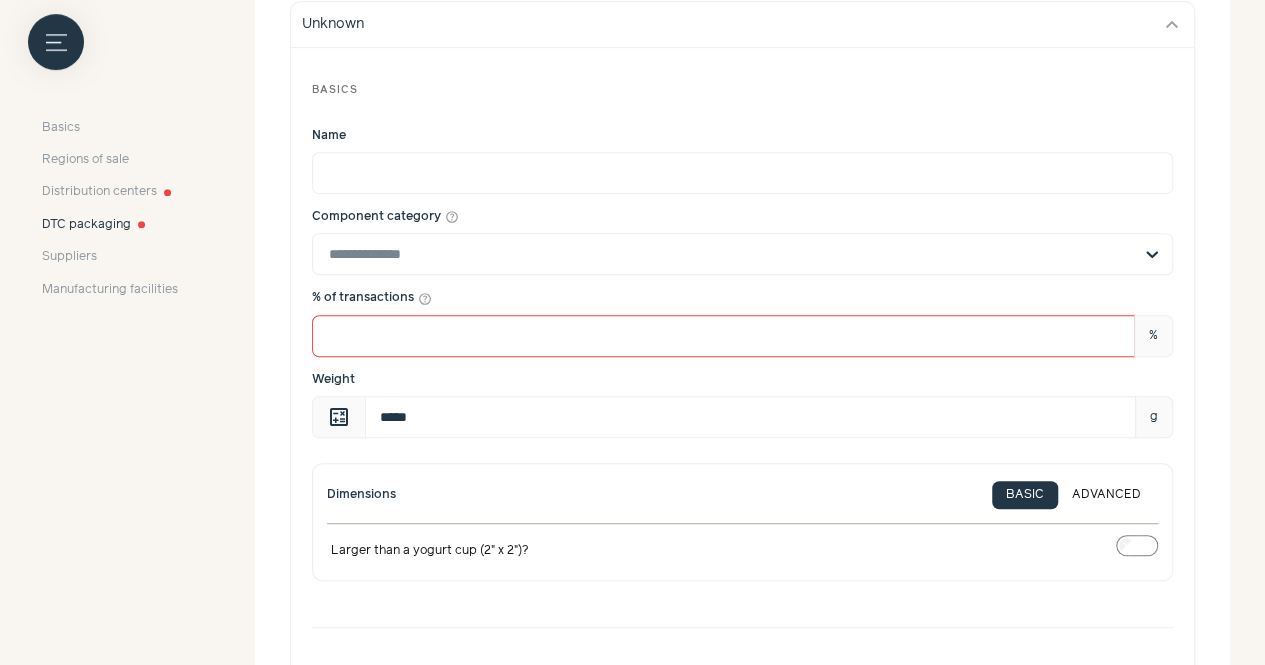 click on "ADVANCED" at bounding box center (1106, 495) 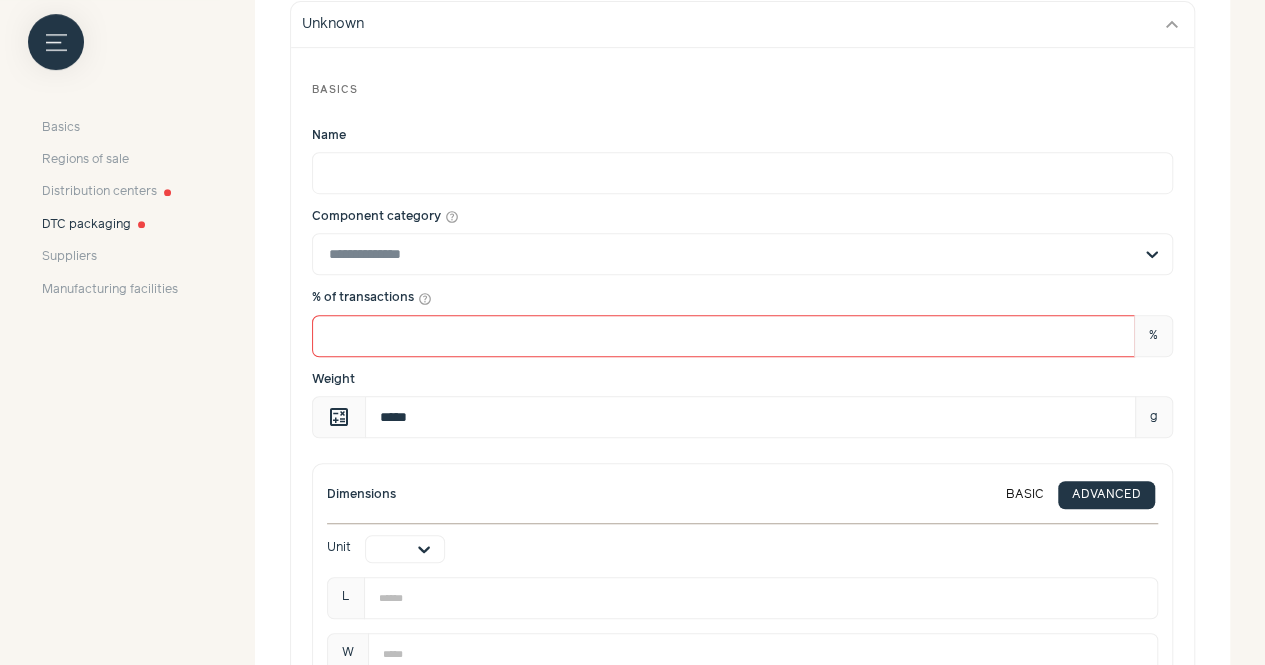 click on "BASIC" at bounding box center (1025, 495) 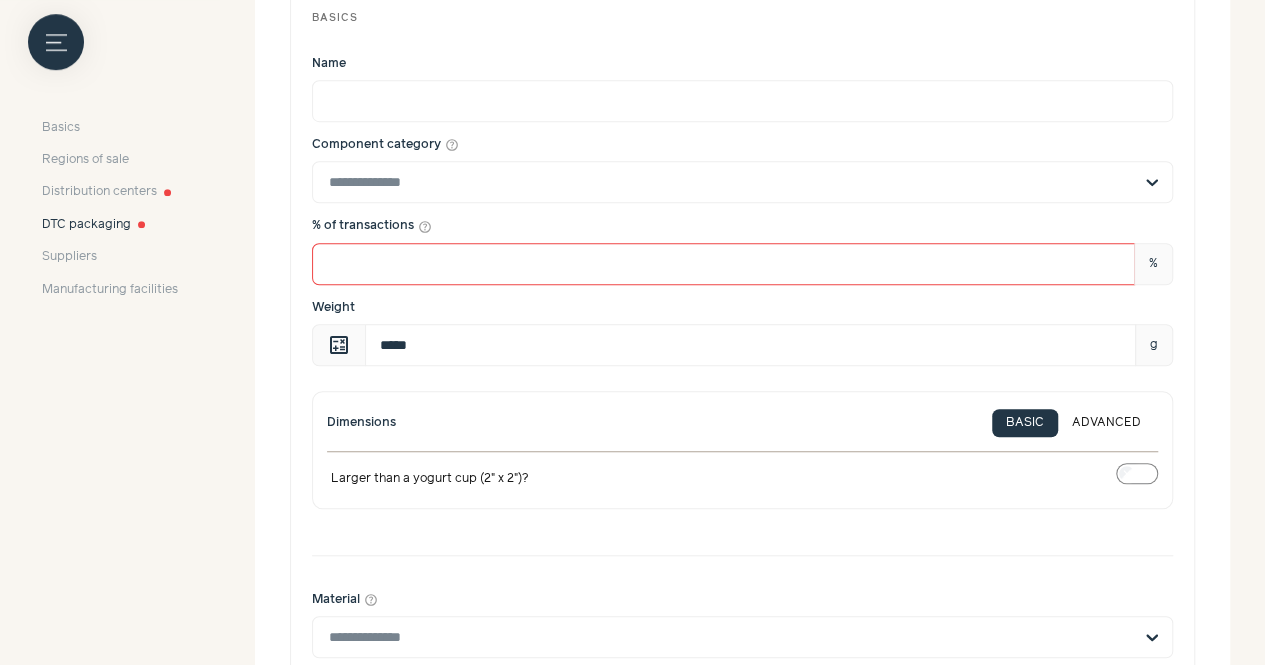 scroll, scrollTop: 552, scrollLeft: 0, axis: vertical 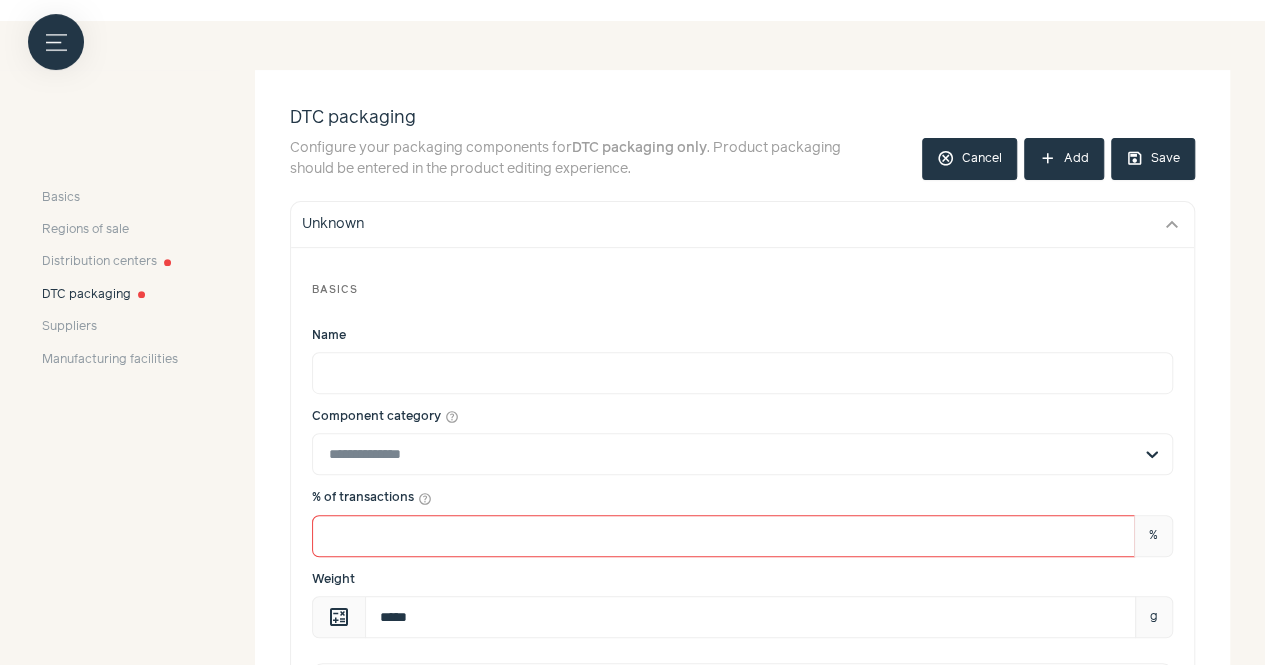 click on "% of transactions   help_outline   ***   %" at bounding box center (742, 522) 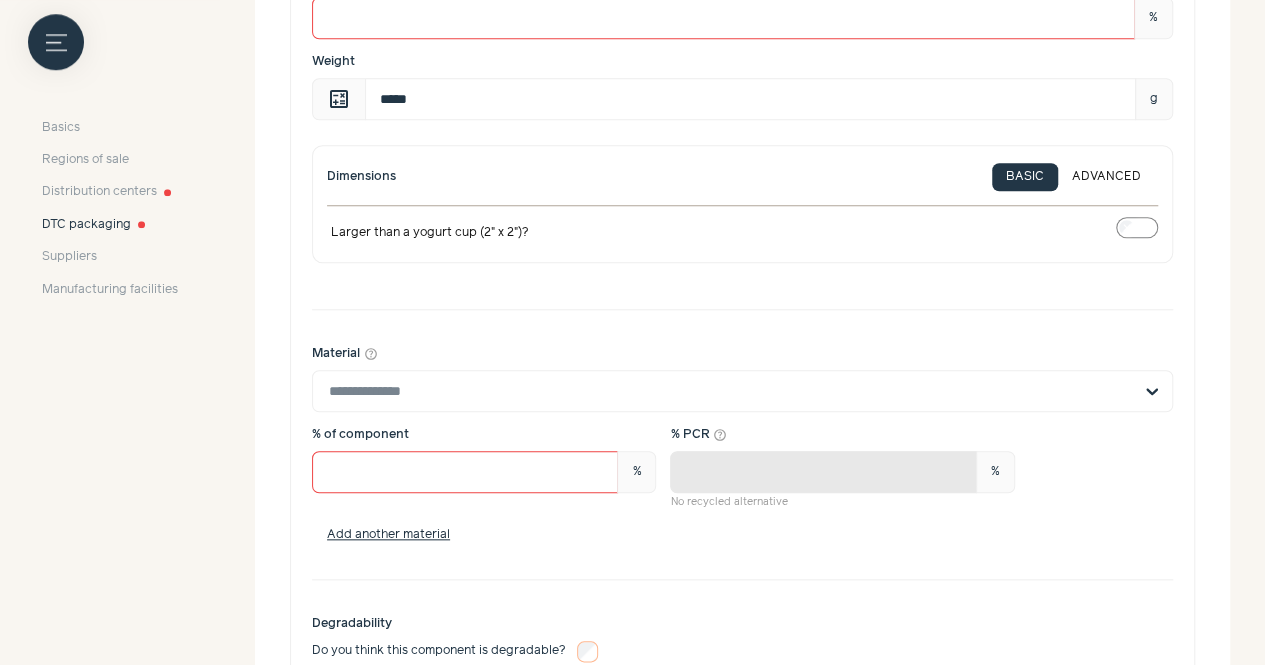 scroll, scrollTop: 652, scrollLeft: 0, axis: vertical 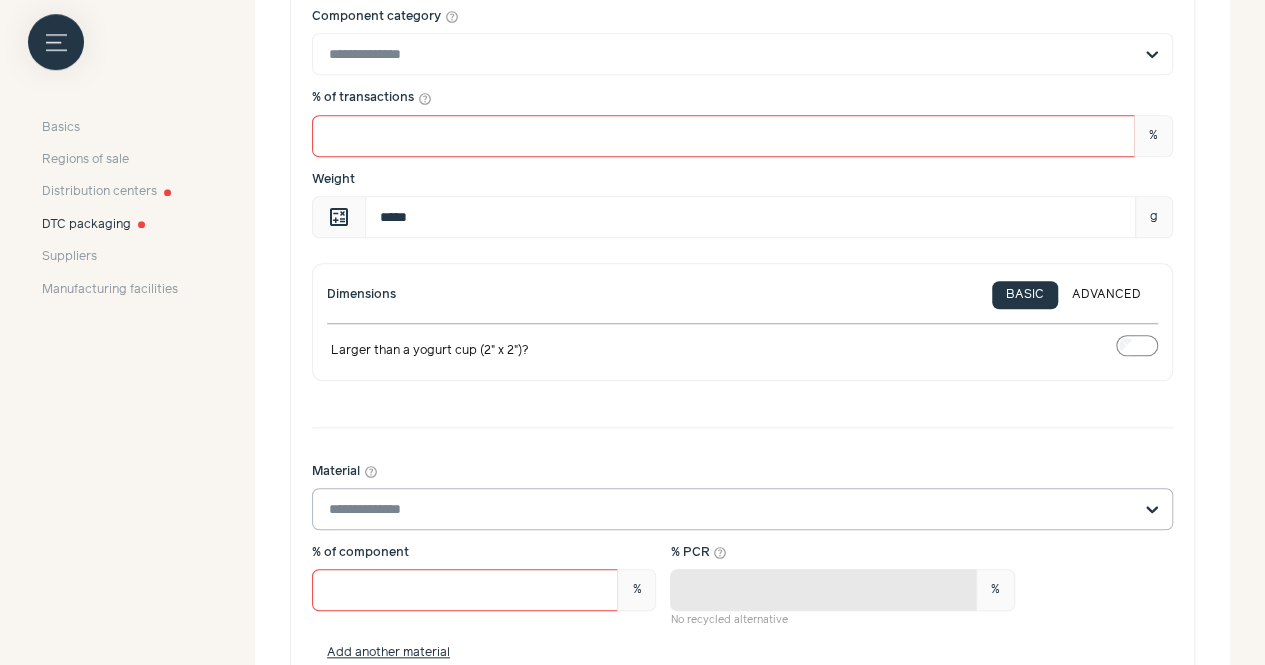 click on "Material   help_outline" at bounding box center [730, 509] 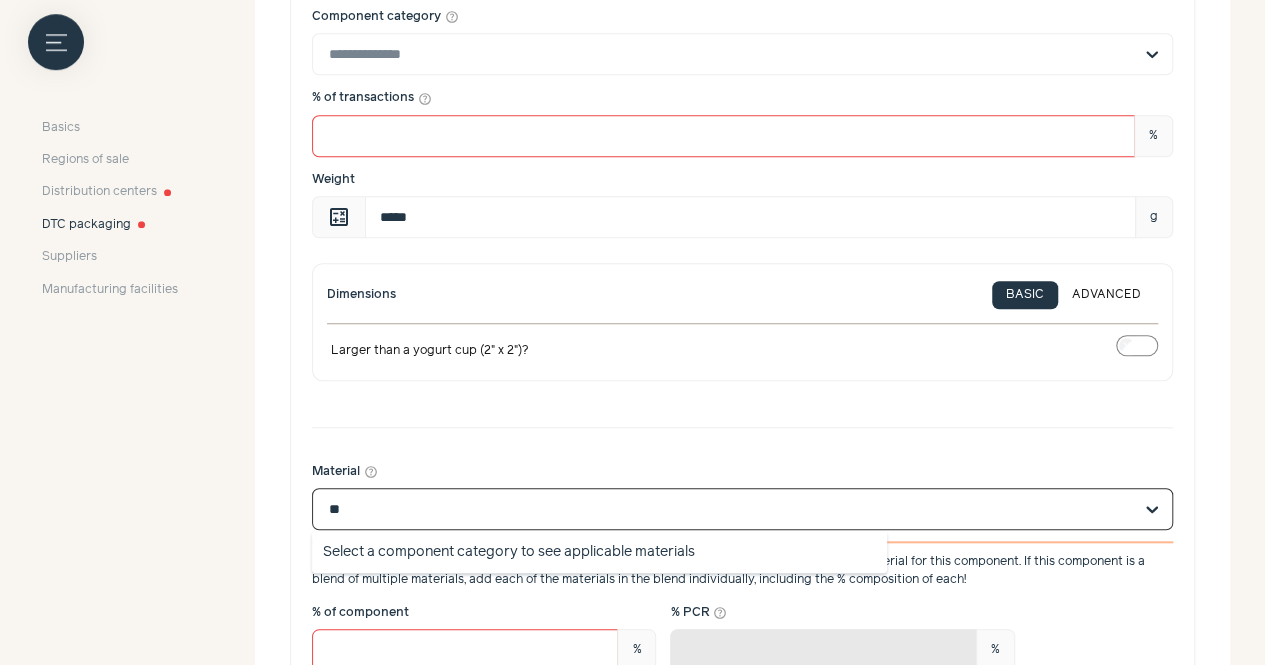 type on "*" 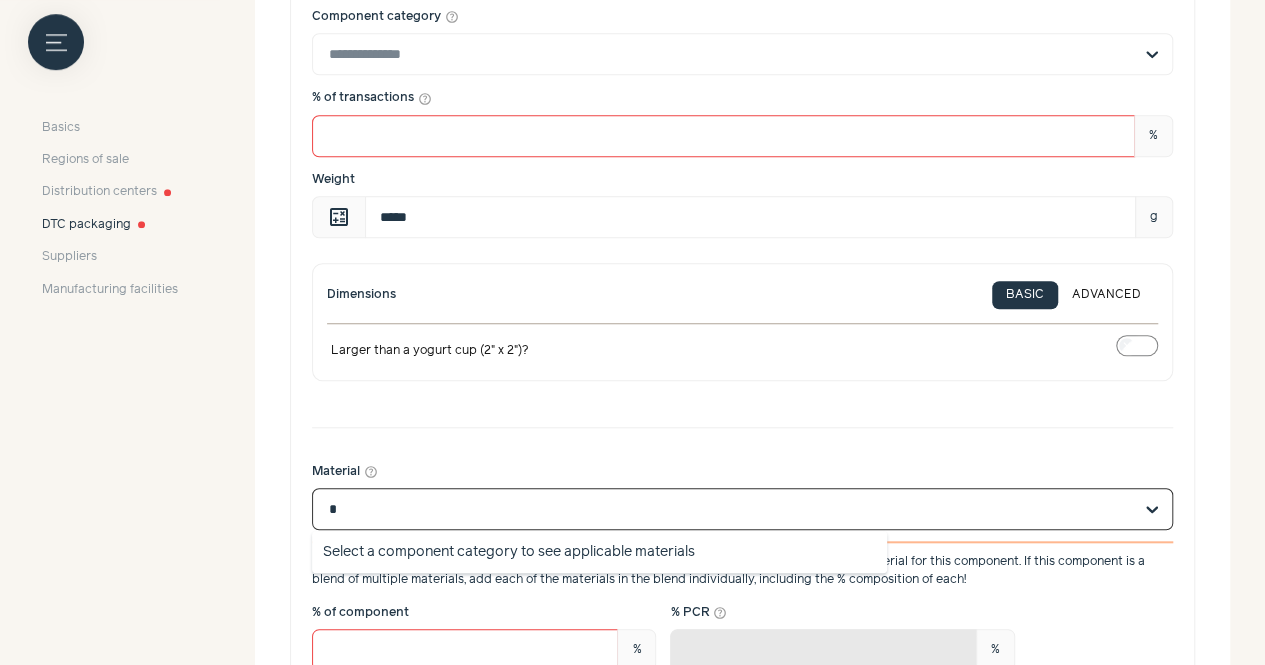type 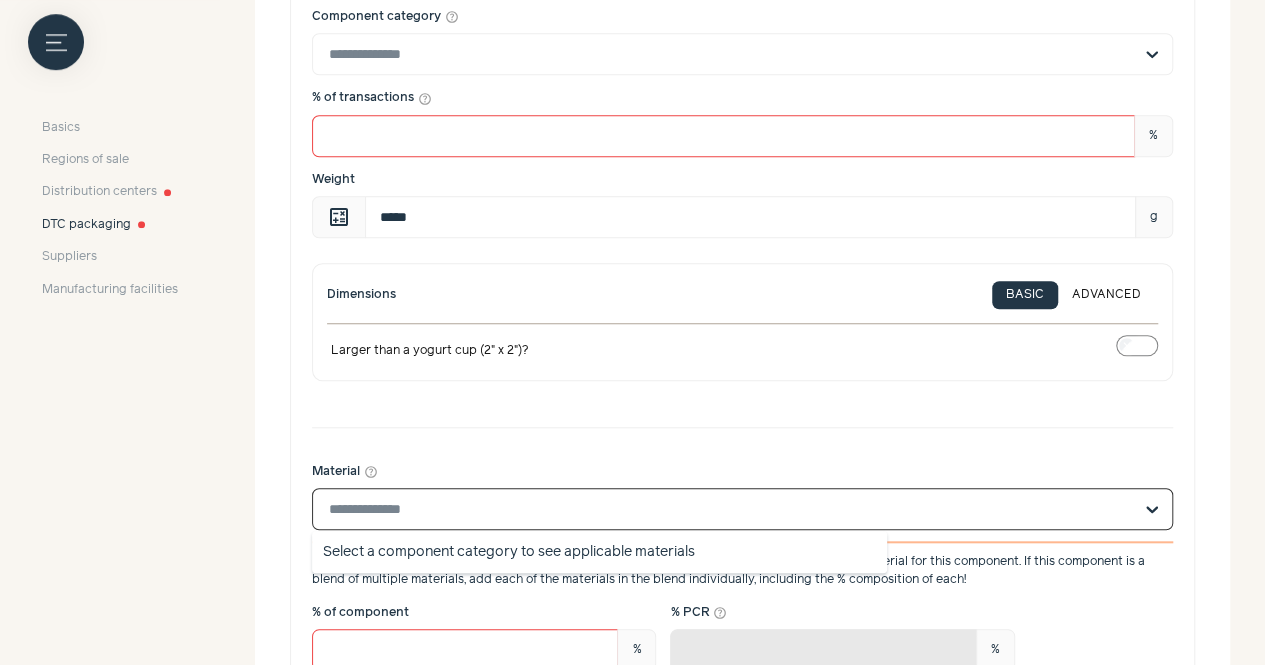 click on "Material   help_outline     Select a component category to see applicable materials                         Material composition of products is essential for our calculations. Please select the
appropriate material for this component. If this component is a blend of multiple
materials, add each of the materials in the blend individually, including the %
composition of each!   % of component   ***   %   Material percentages should add to 100   % PCR   help_outline   *   %     No recycled alternative     Add another material" at bounding box center [742, 592] 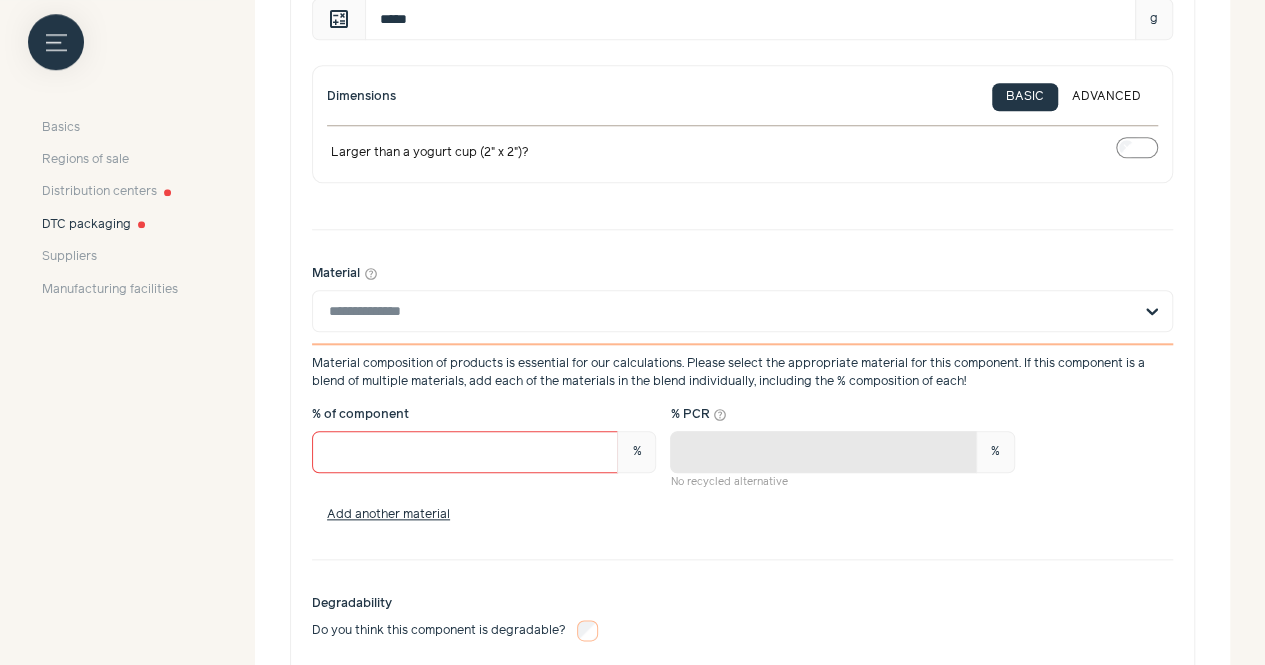 scroll, scrollTop: 852, scrollLeft: 0, axis: vertical 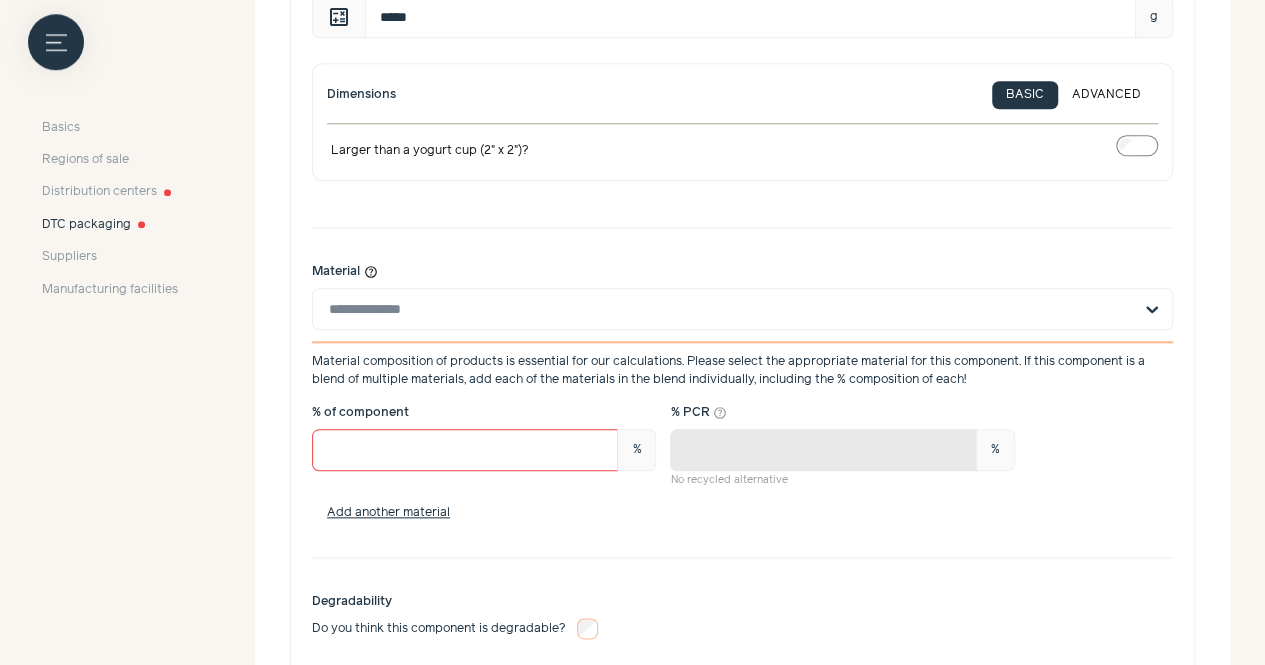 click on "help_outline" at bounding box center [371, 272] 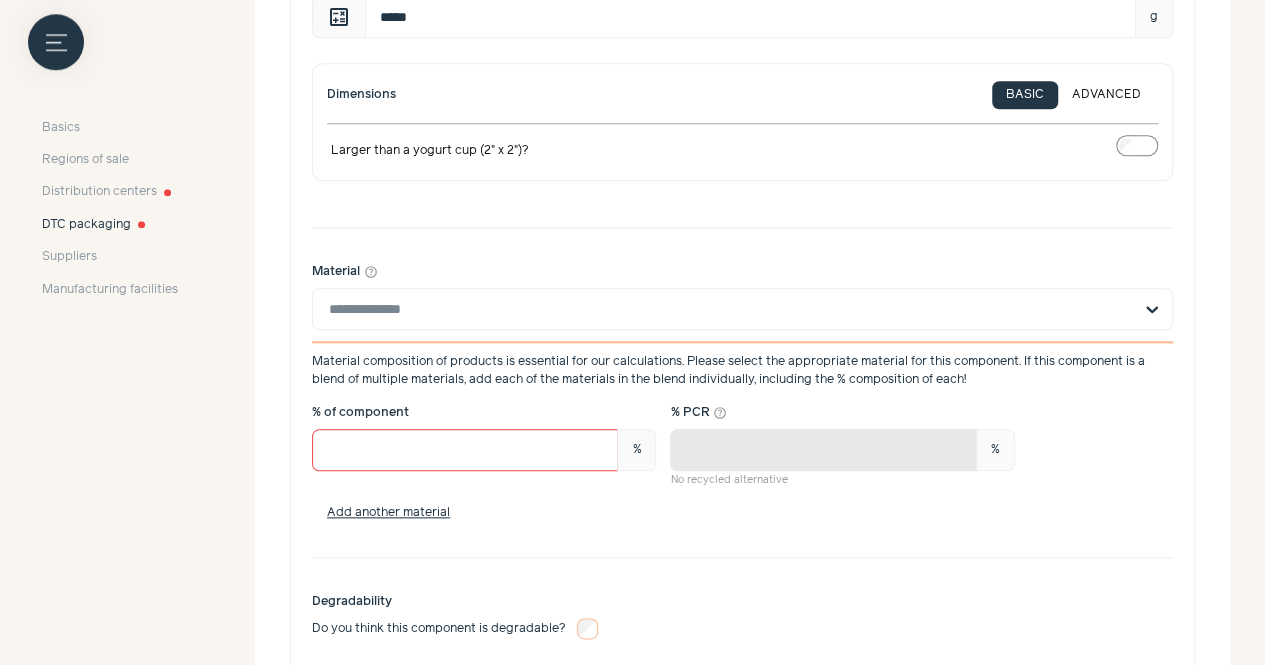 click on "Add another material" at bounding box center [742, 513] 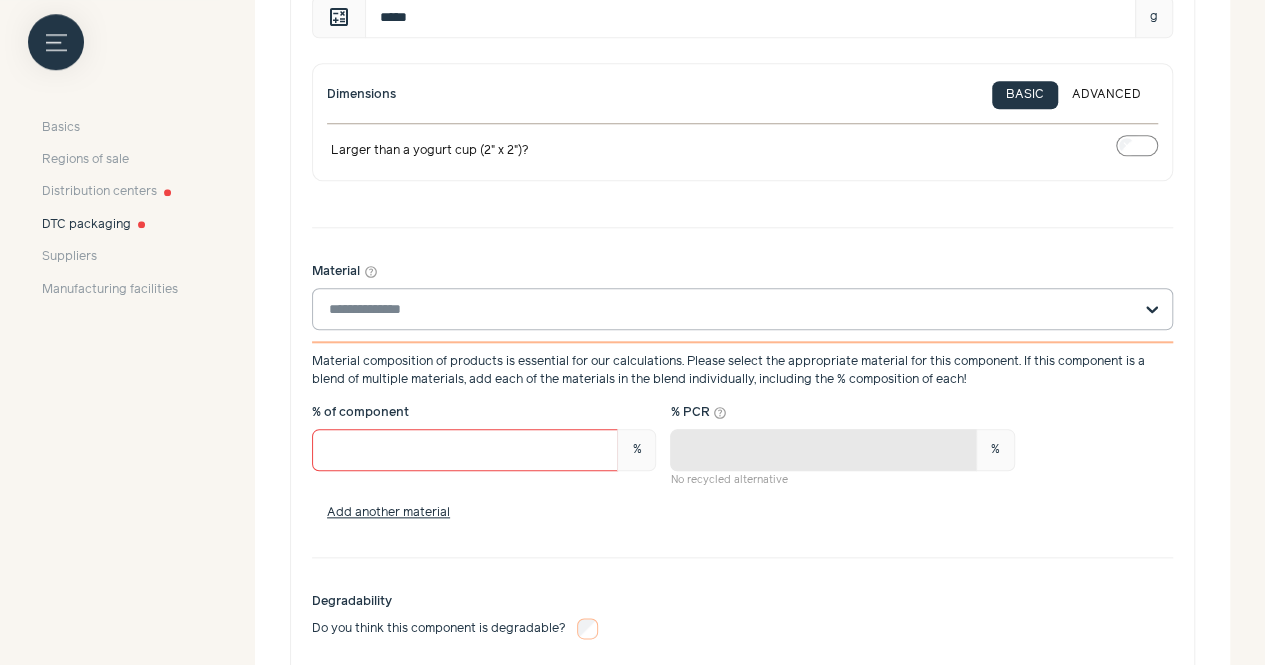 click at bounding box center [1152, 309] 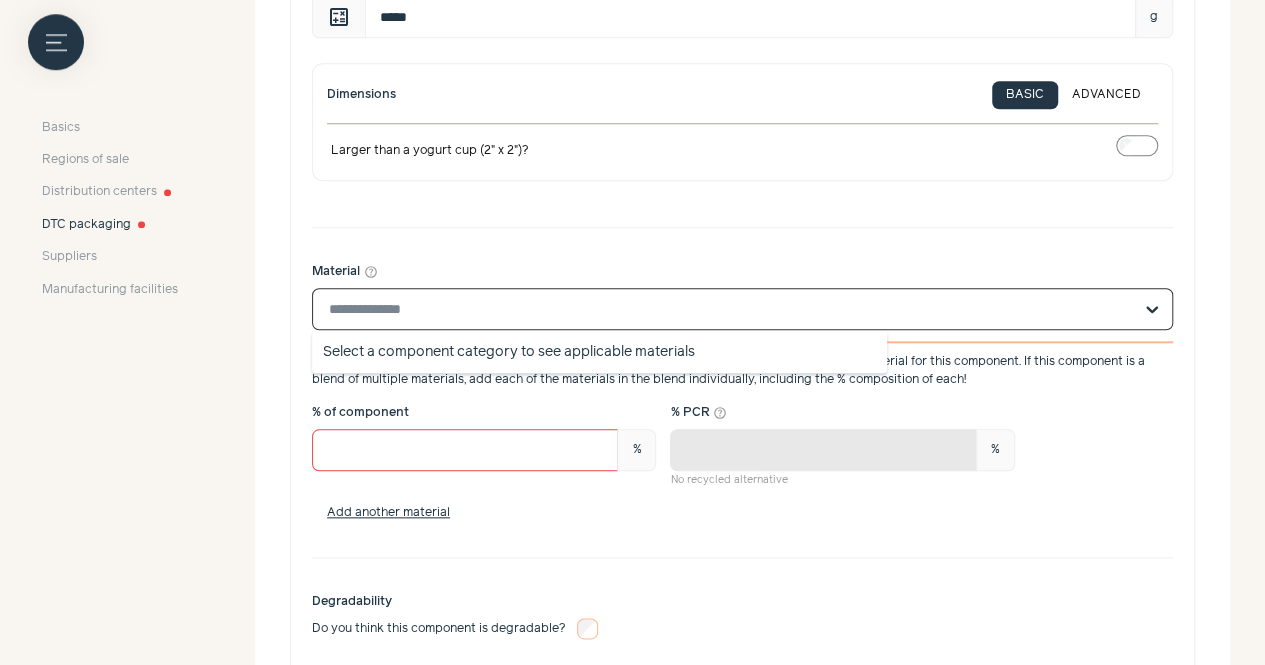 click on "Select a component category to see applicable materials" at bounding box center (599, 352) 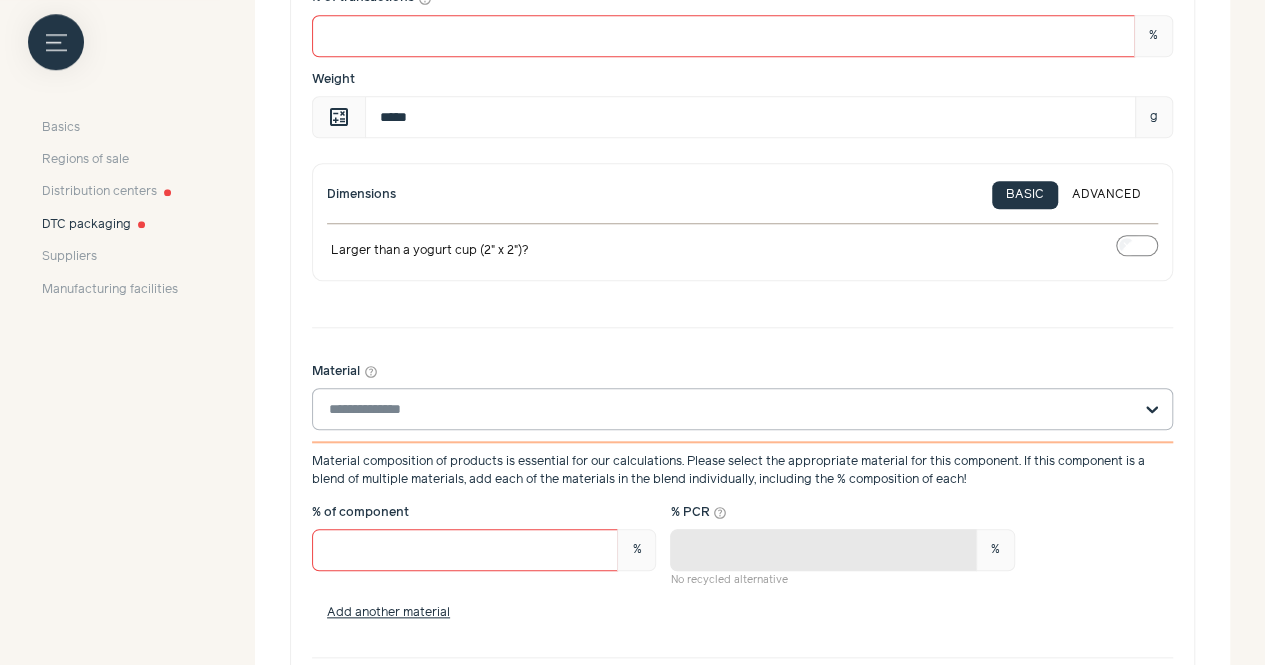 scroll, scrollTop: 452, scrollLeft: 0, axis: vertical 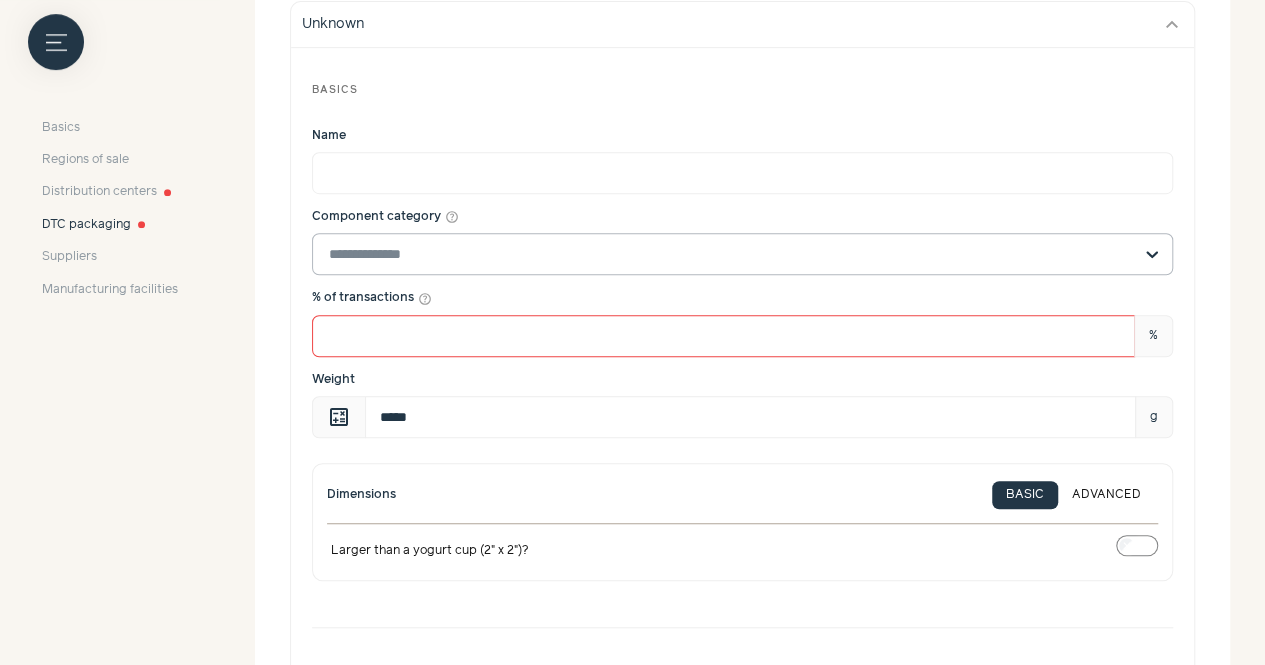 click on "Component category   help_outline" at bounding box center [730, 254] 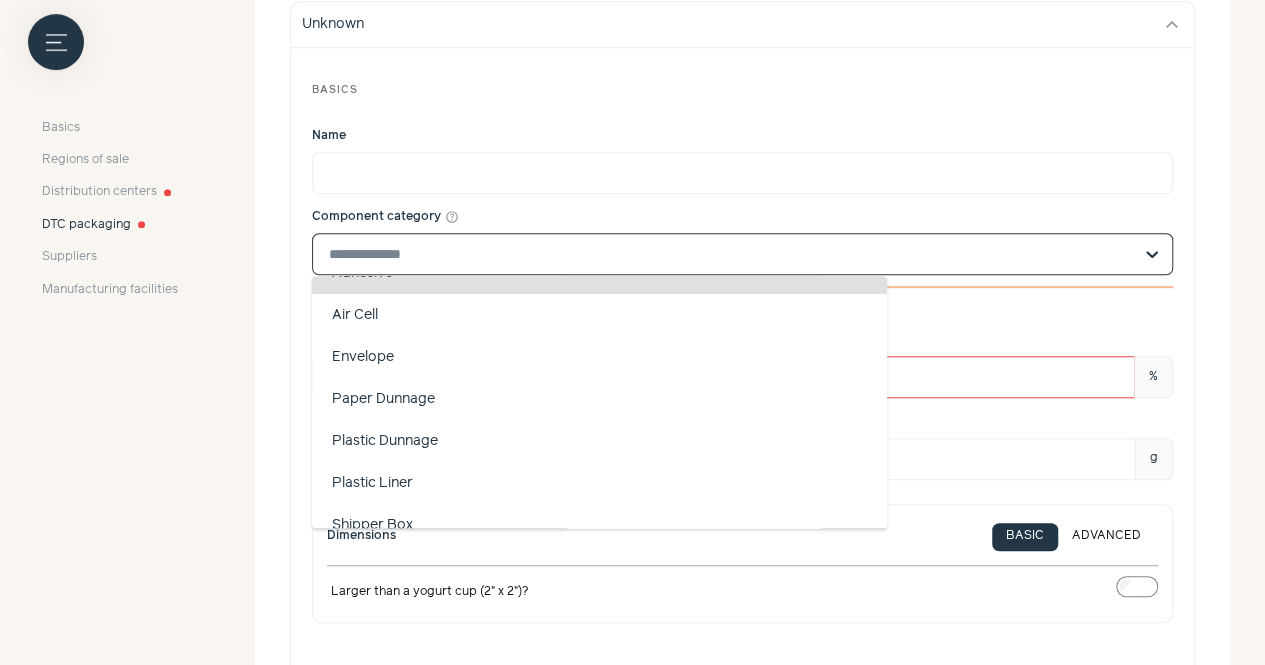 scroll, scrollTop: 0, scrollLeft: 0, axis: both 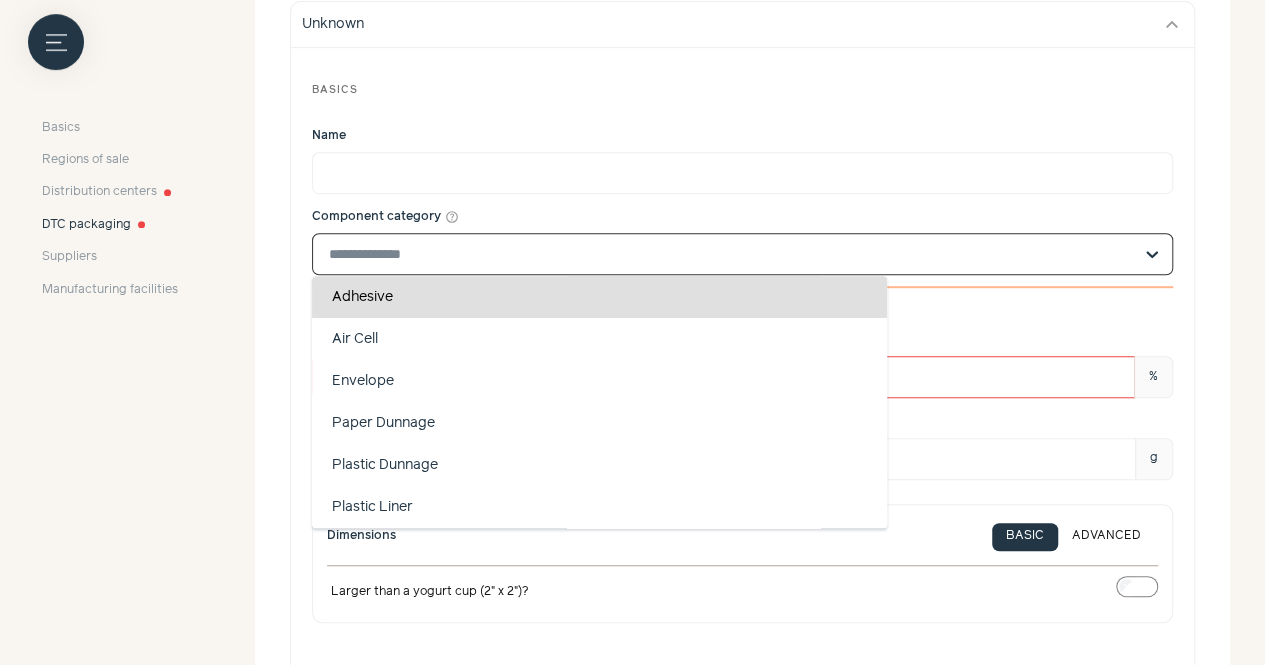 click on "Basics     Name     Component category   help_outline     Adhesive   Air Cell   Envelope   Paper Dunnage   Plastic Dunnage   Plastic Liner   Shipper Box   Tissue Paper         You are currently focused on option Adhesive. There are 8 results available.                   Please select any additional packaging that holds your product (carton, bag, etc.)   % of transactions   help_outline   ***   %     Weight   calculate   *****   g       Dimensions   BASIC   ADVANCED     Larger than a yogurt cup (2" x 2")?             Material   help_outline                         % of component   ***   %   Material percentages should add to 100   % PCR   help_outline   *   %     No recycled alternative     Add another material       Degradability   Do you think this component is degradable?           Manufacturing   Vendor   help_outline" at bounding box center [742, 643] 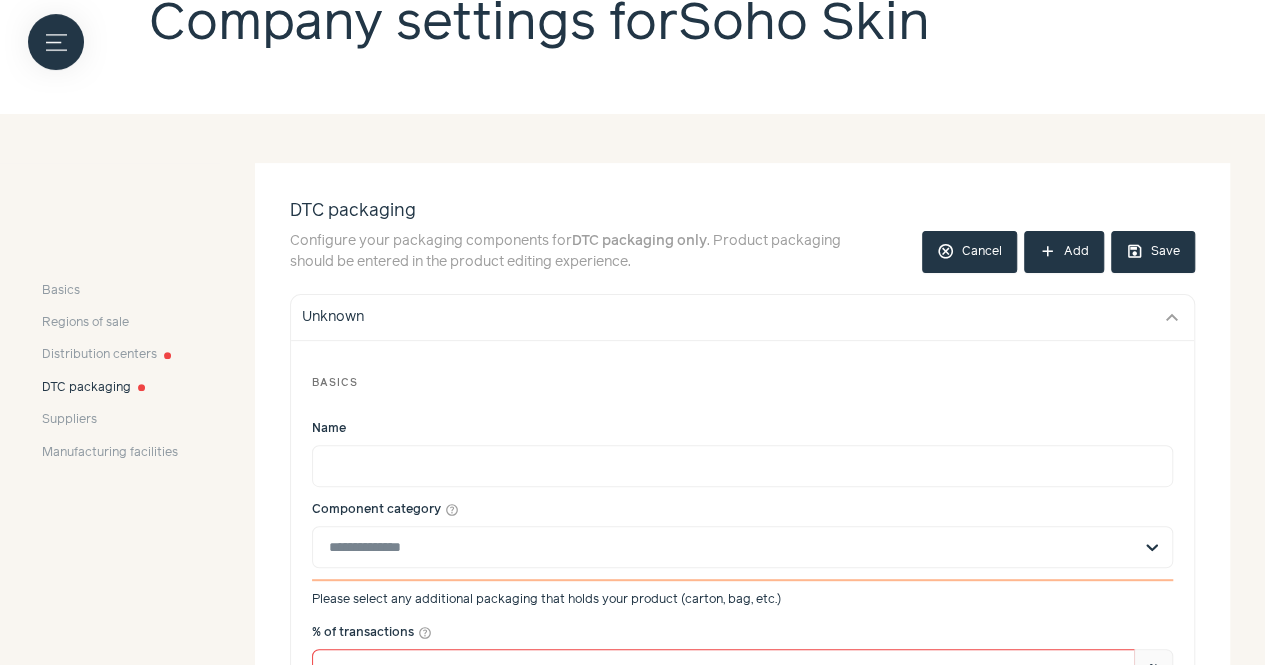scroll, scrollTop: 152, scrollLeft: 0, axis: vertical 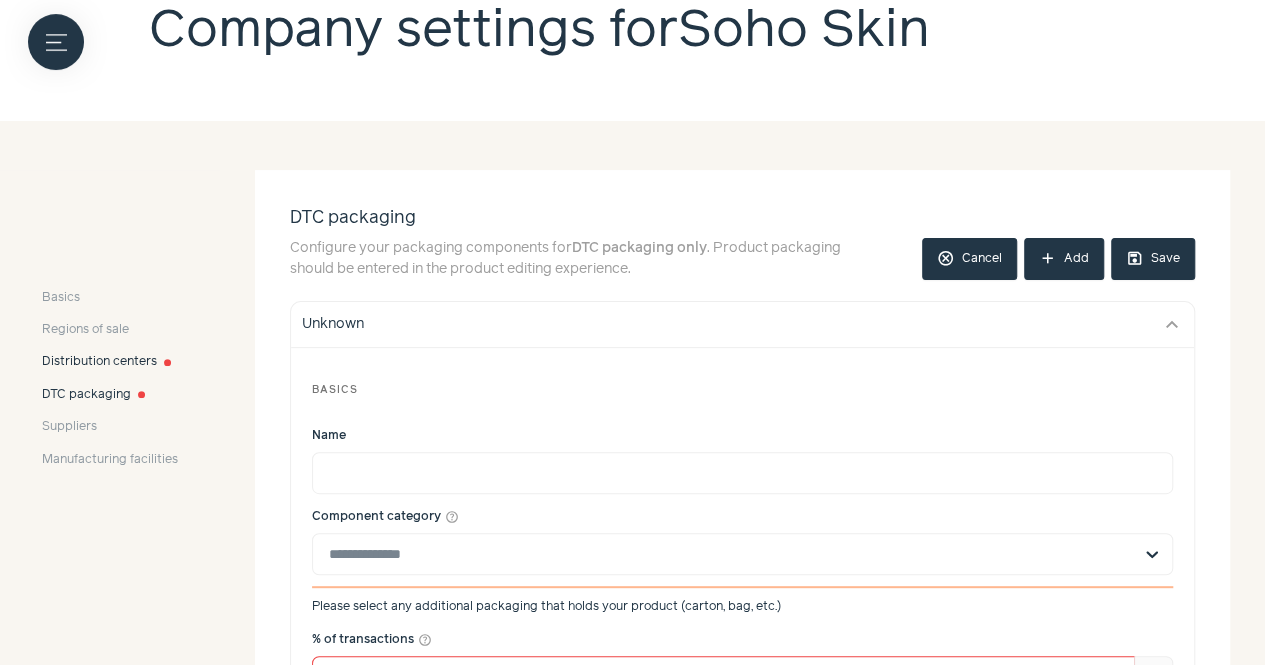 click on "Distribution centers" at bounding box center [99, 362] 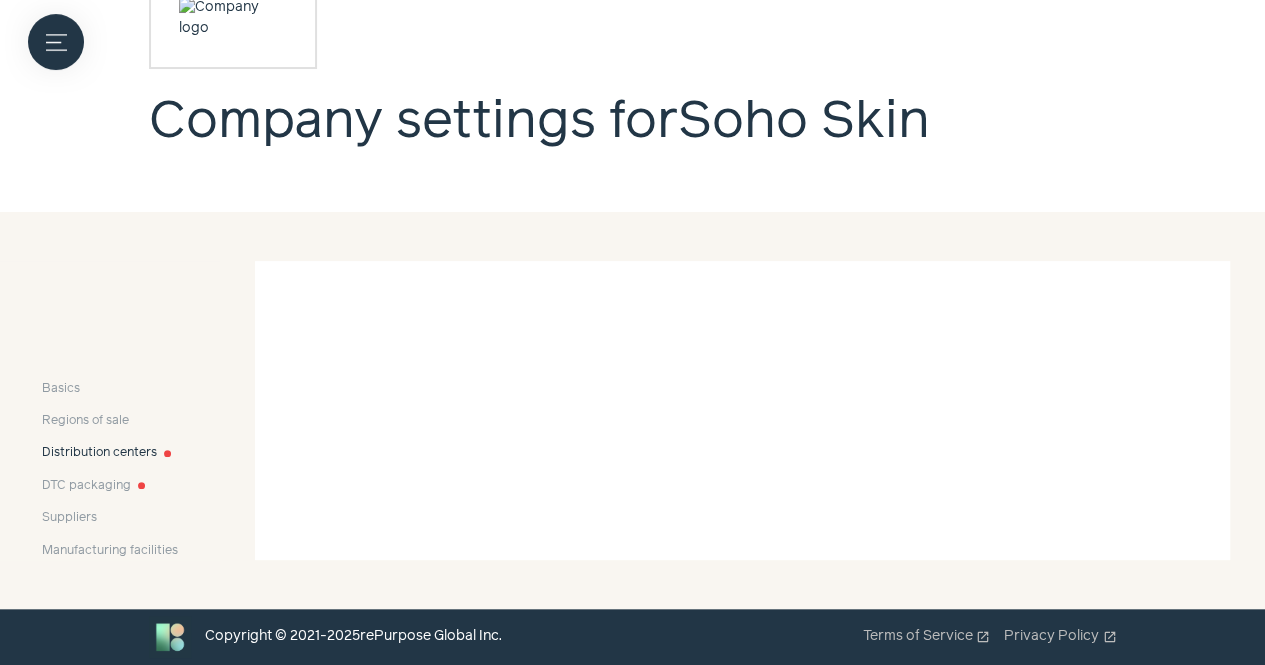 scroll, scrollTop: 60, scrollLeft: 0, axis: vertical 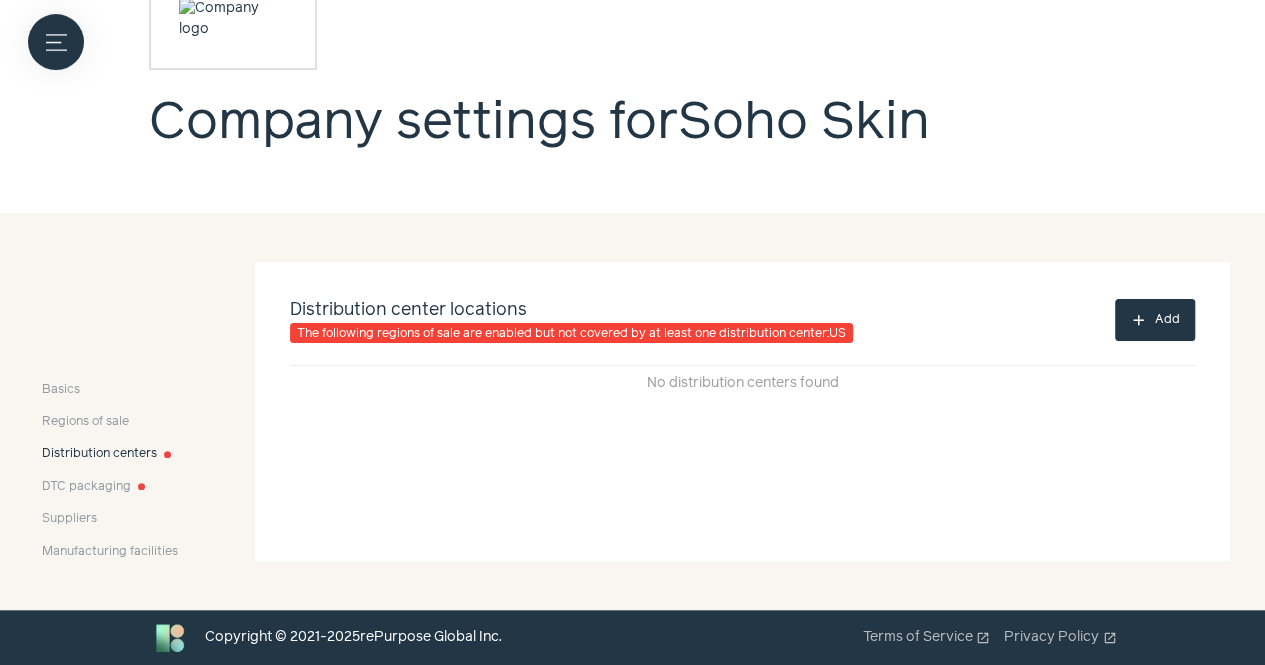 click on "Distribution centers" at bounding box center [99, 454] 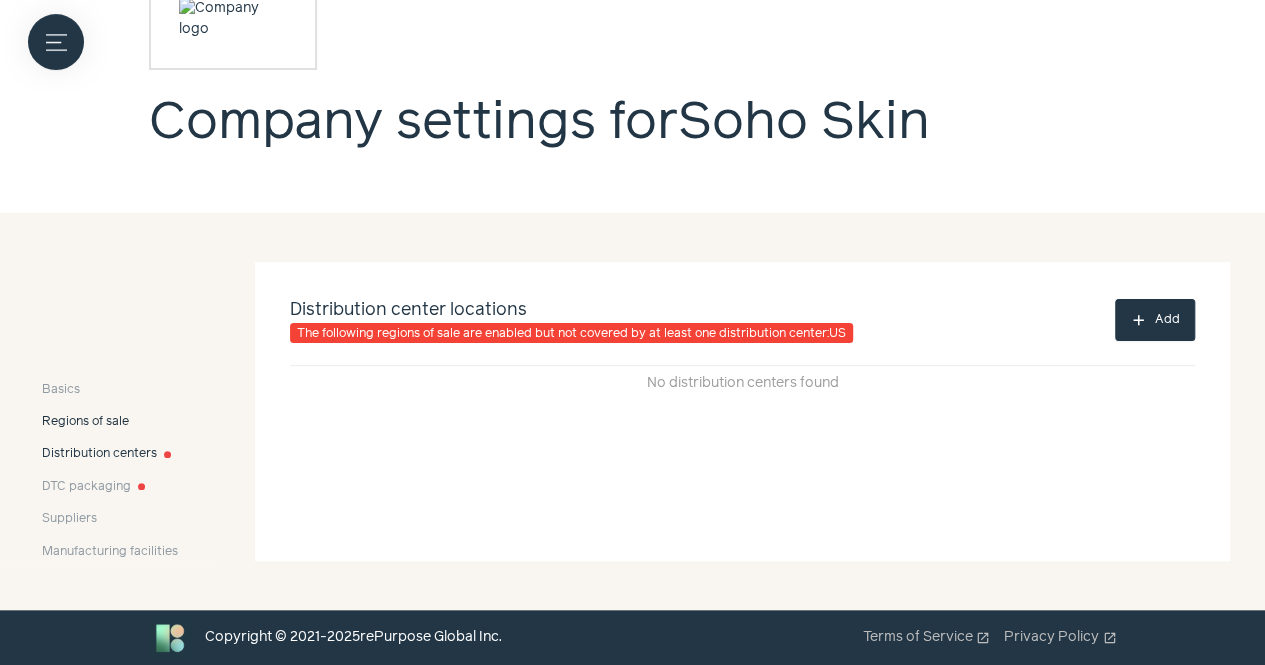 click on "Regions of sale" at bounding box center (85, 422) 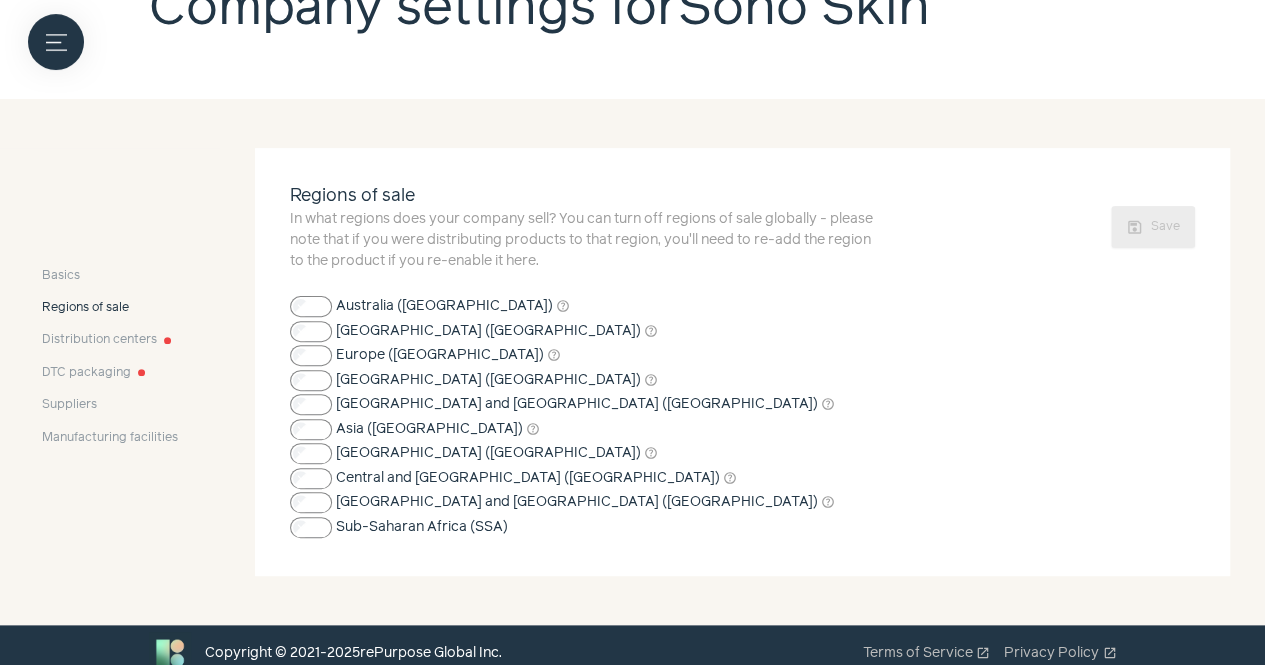 scroll, scrollTop: 190, scrollLeft: 0, axis: vertical 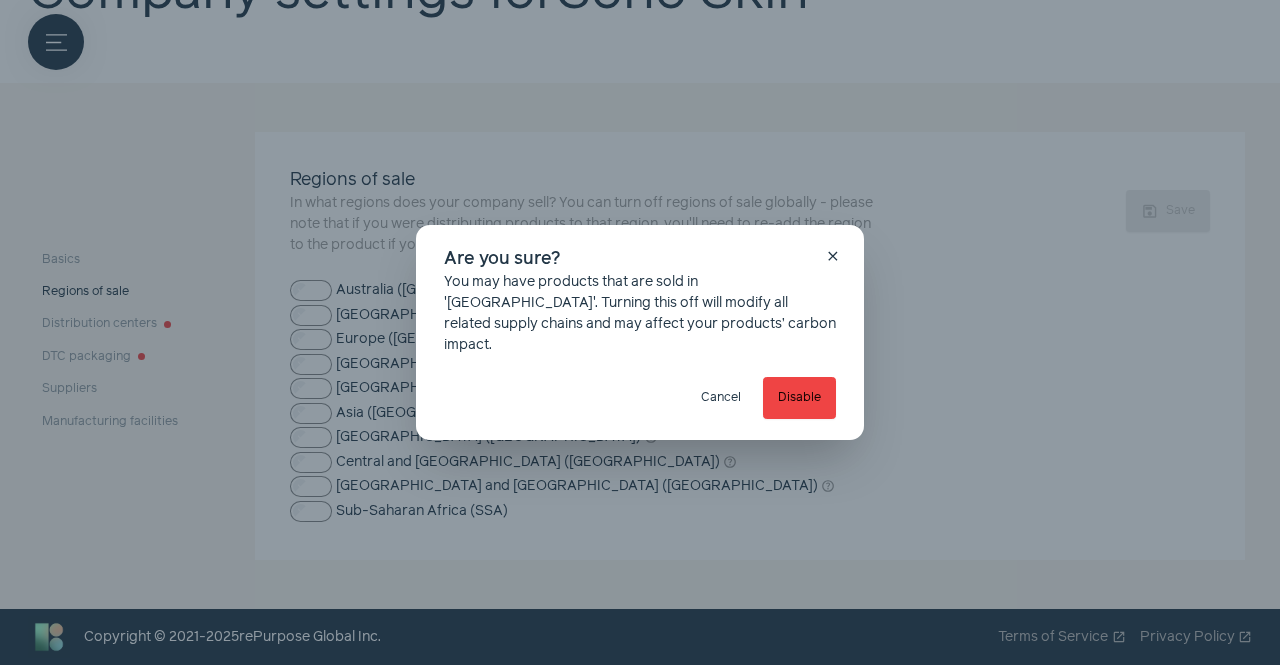click on "Cancel" at bounding box center (721, 398) 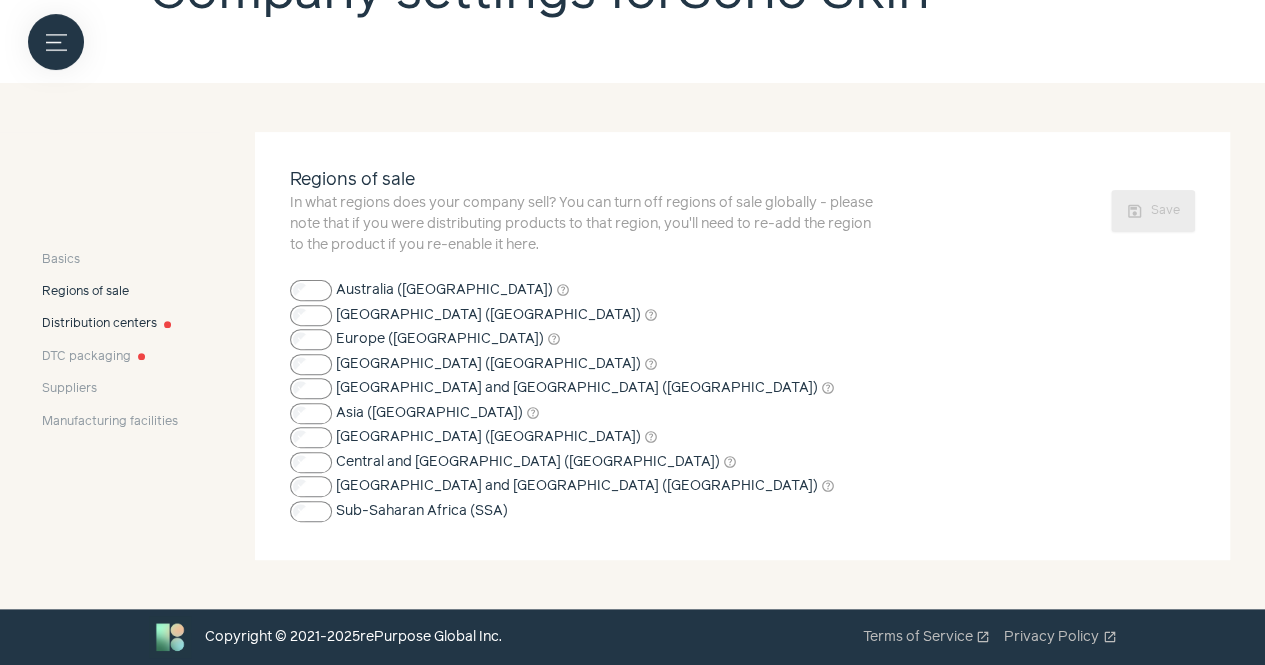 click on "Distribution centers" at bounding box center [99, 324] 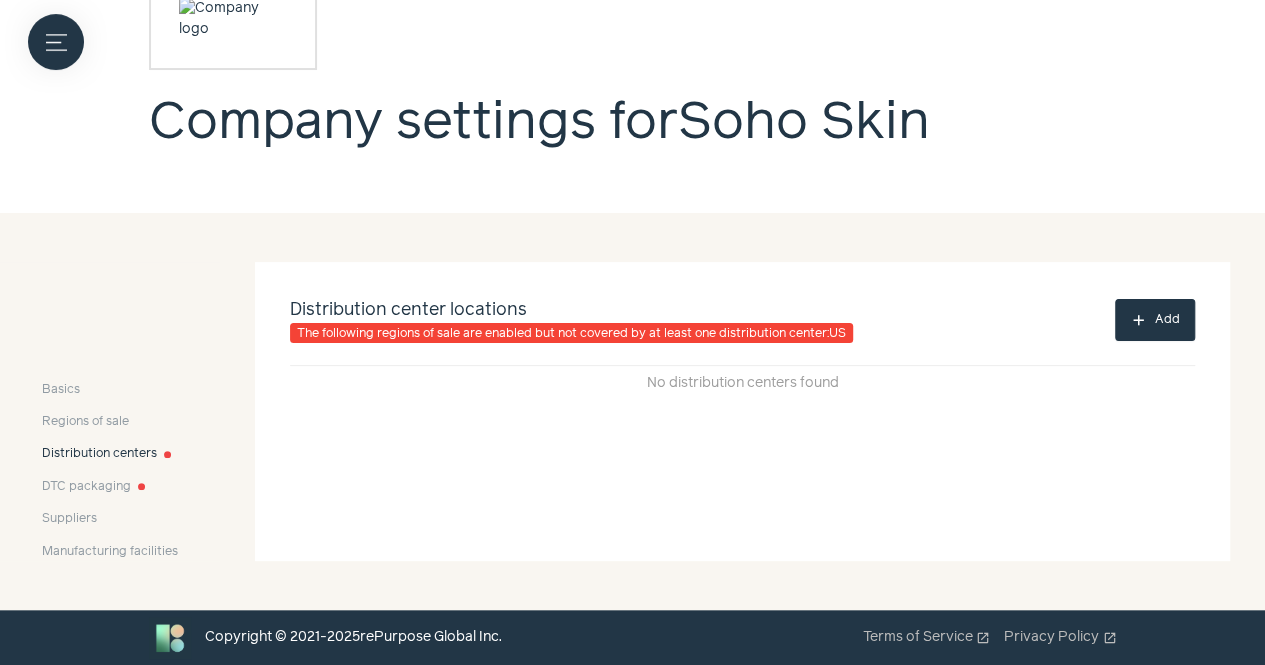 click on "add   Add" at bounding box center [1155, 320] 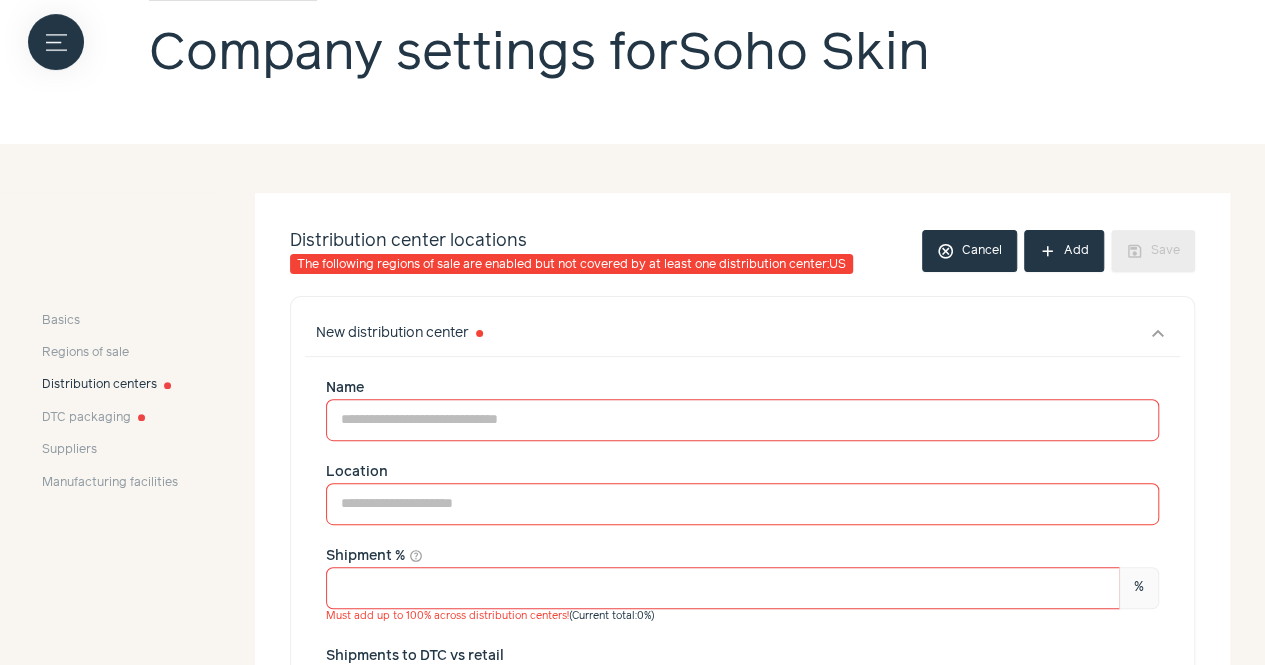 scroll, scrollTop: 229, scrollLeft: 0, axis: vertical 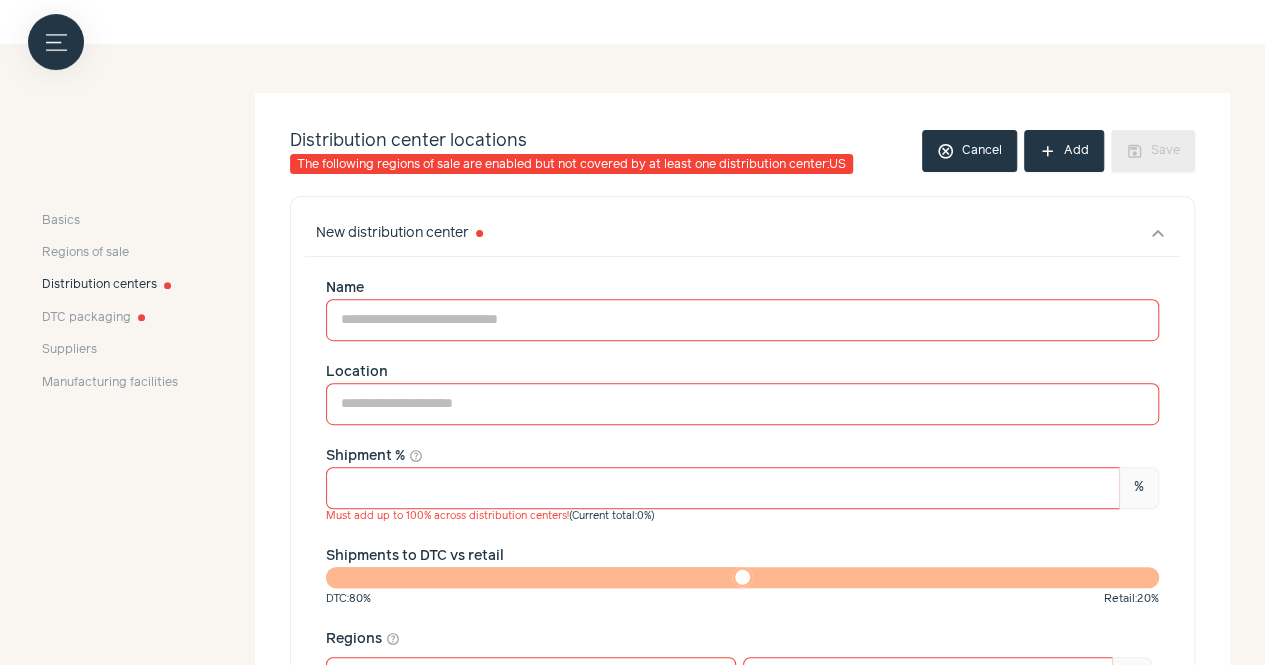 click at bounding box center (531, 678) 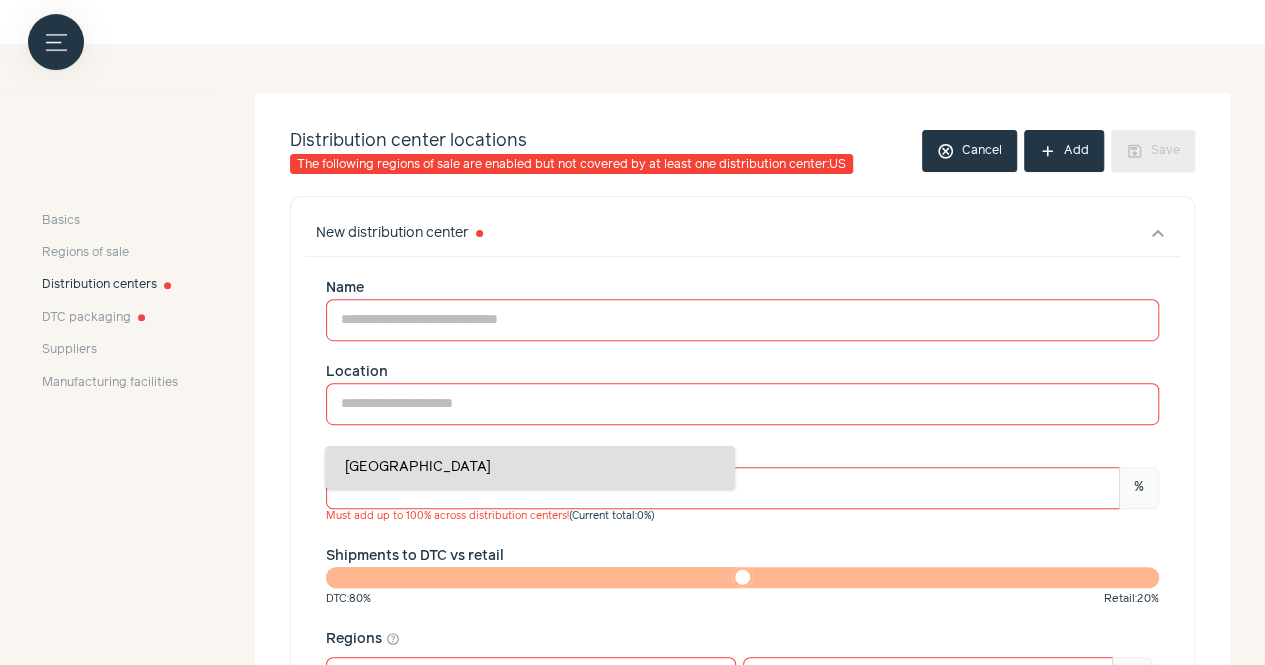 click at bounding box center [715, 678] 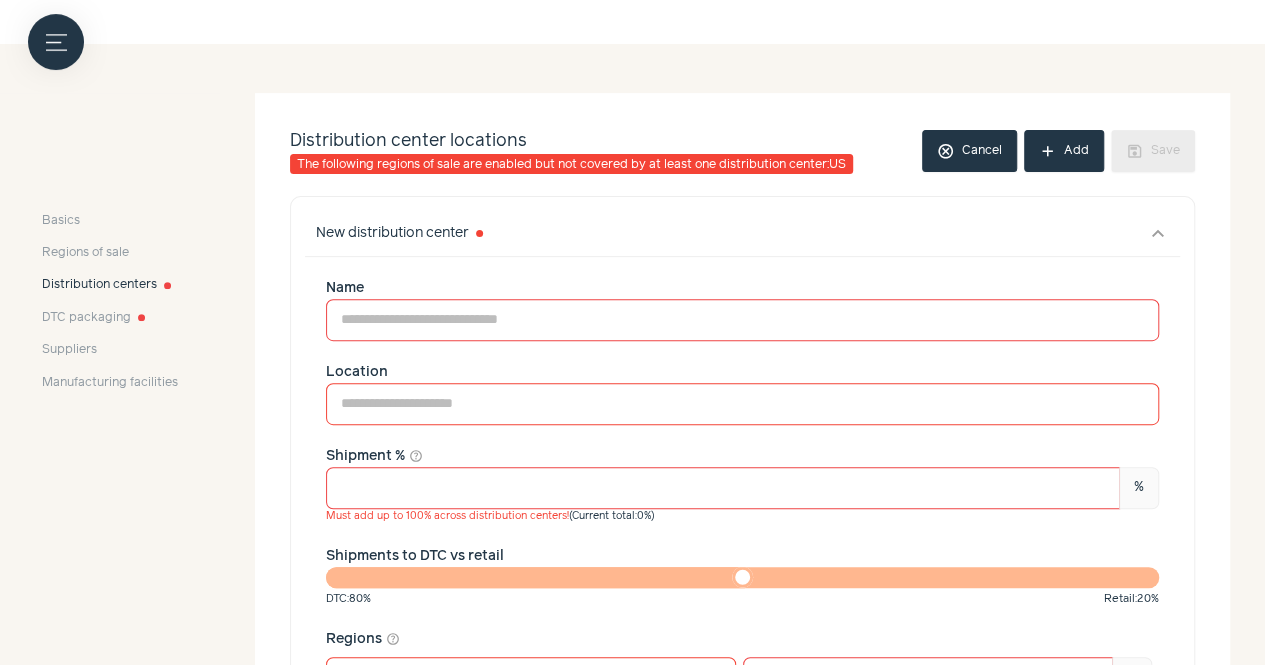 click on "Add another region" at bounding box center [742, 739] 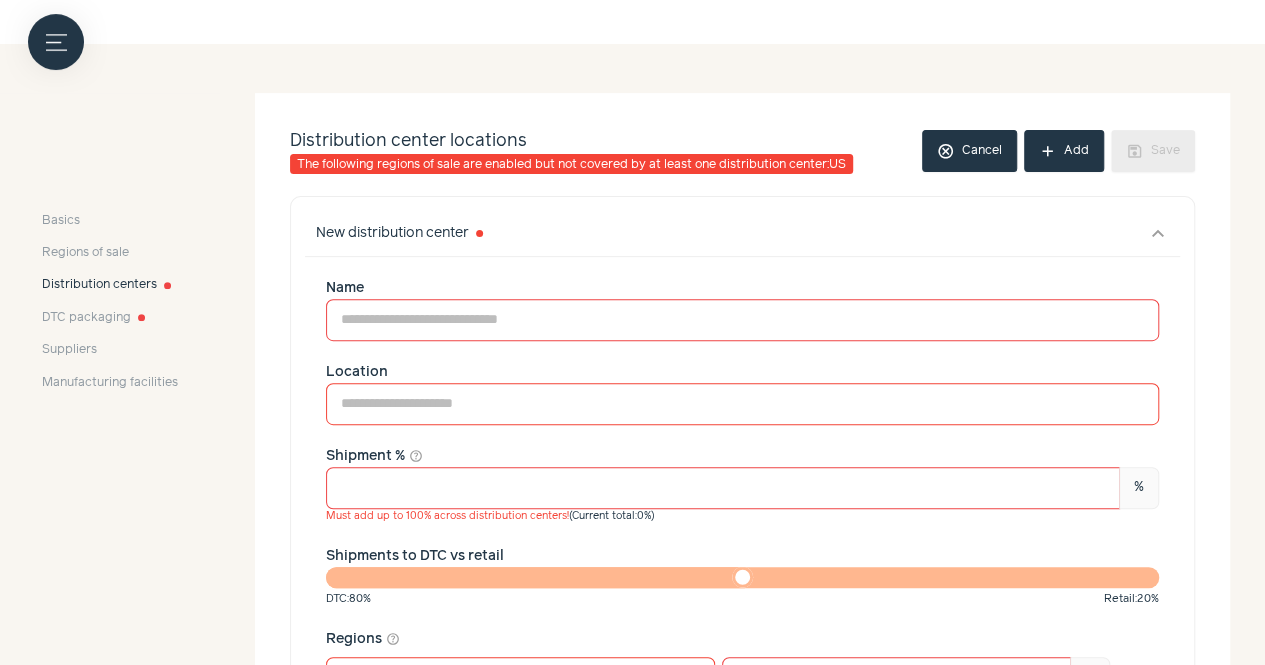 click at bounding box center (694, 678) 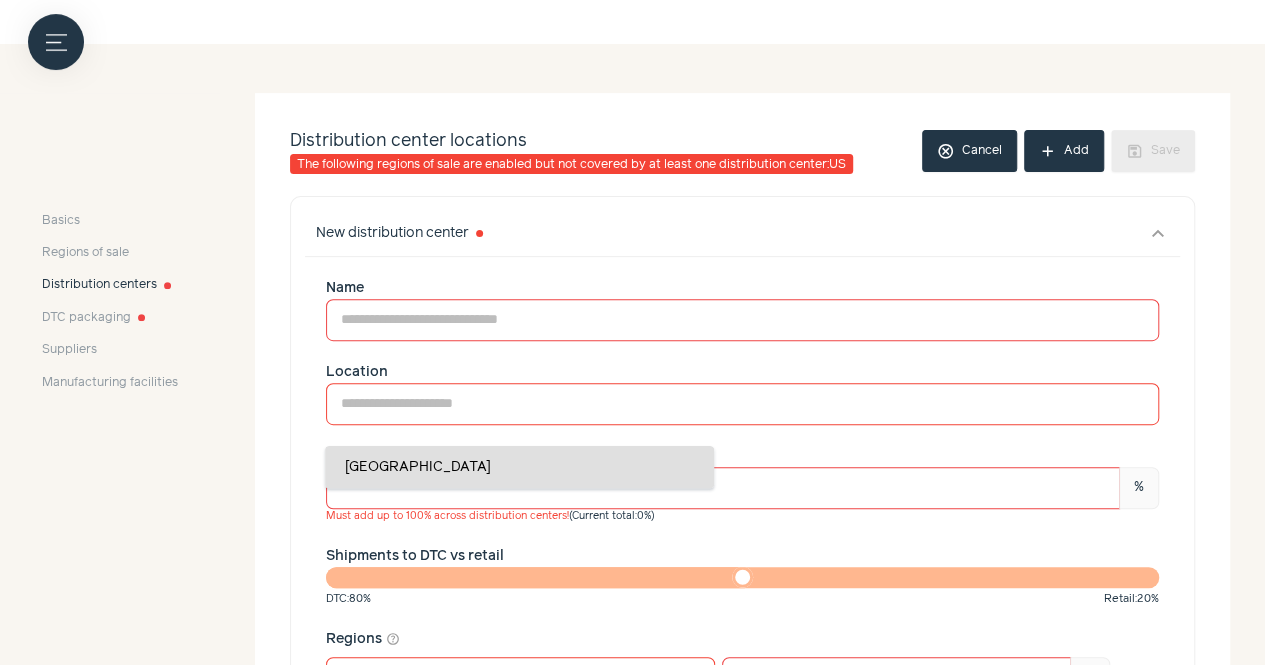 click at bounding box center (694, 678) 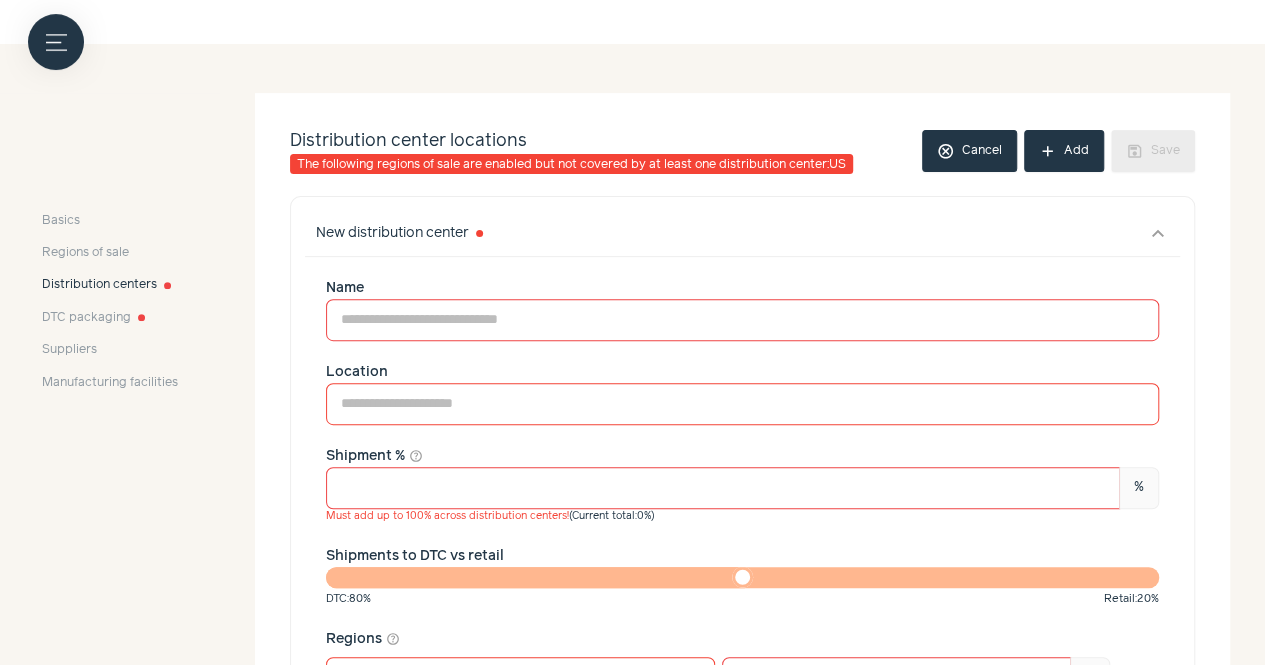 click on "Name     Location       Shipment %   help_outline     *   %   Must add up to 100% across distribution centers!
(Current total:  0% )   Shipments to DTC vs retail     DTC :  80%   Retail :  20%   Regions   help_outline                         *   %     more_vert         Remove                       *   %     more_vert         Remove     Region percentages should add up to 100%   Add another region" at bounding box center [742, 538] 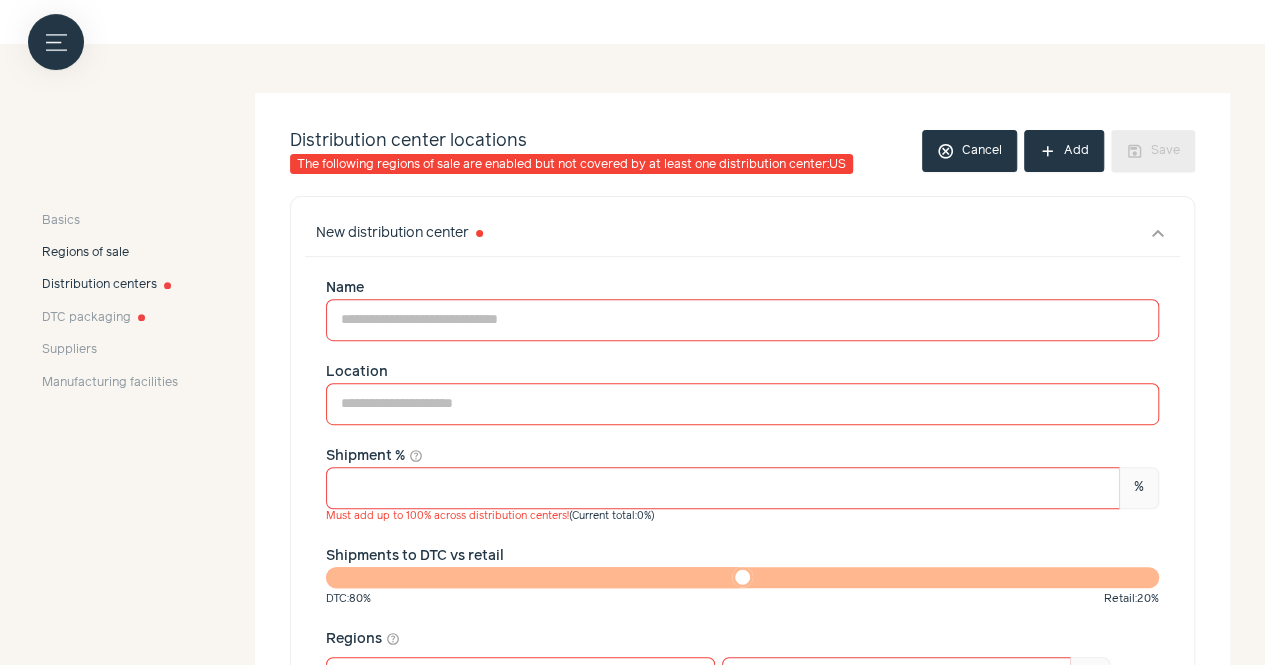 click on "Regions of sale" at bounding box center [85, 253] 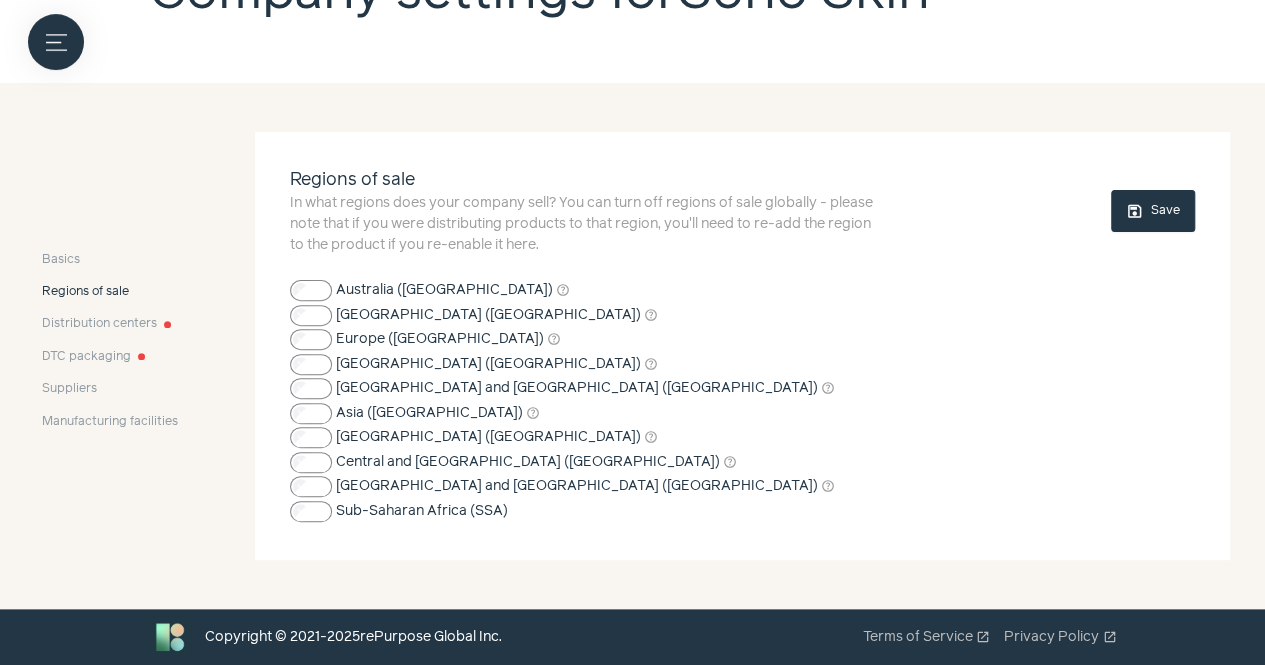 scroll, scrollTop: 190, scrollLeft: 0, axis: vertical 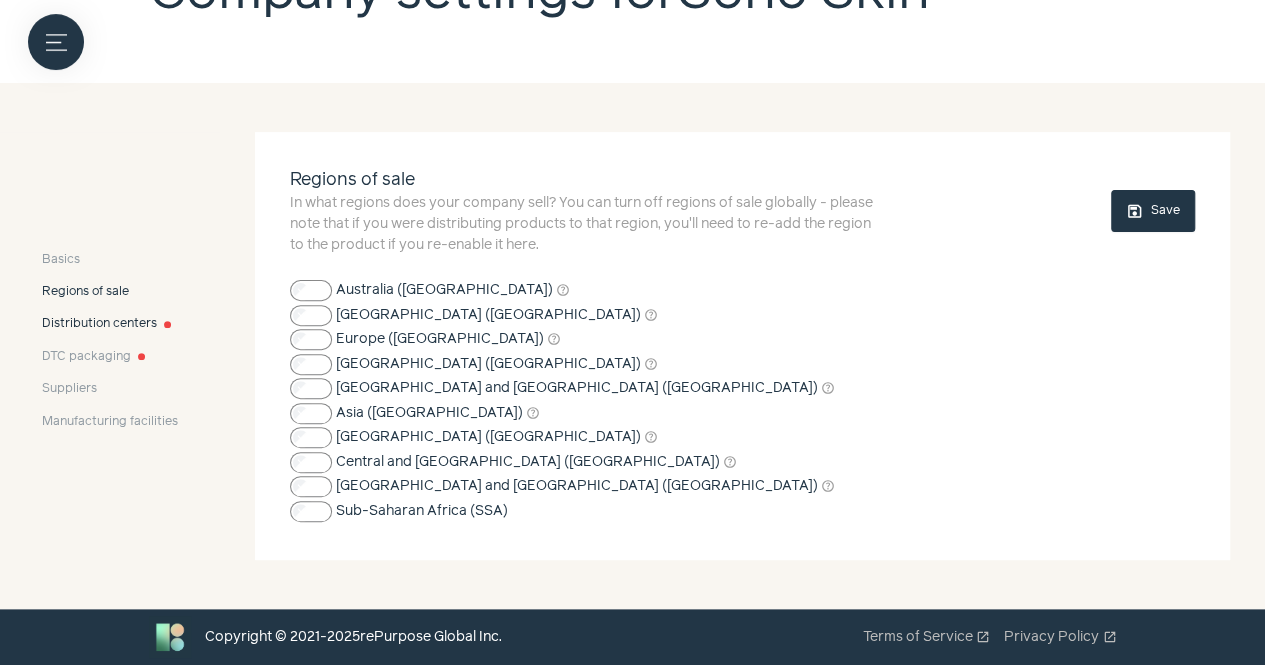 click on "Distribution centers" at bounding box center [99, 324] 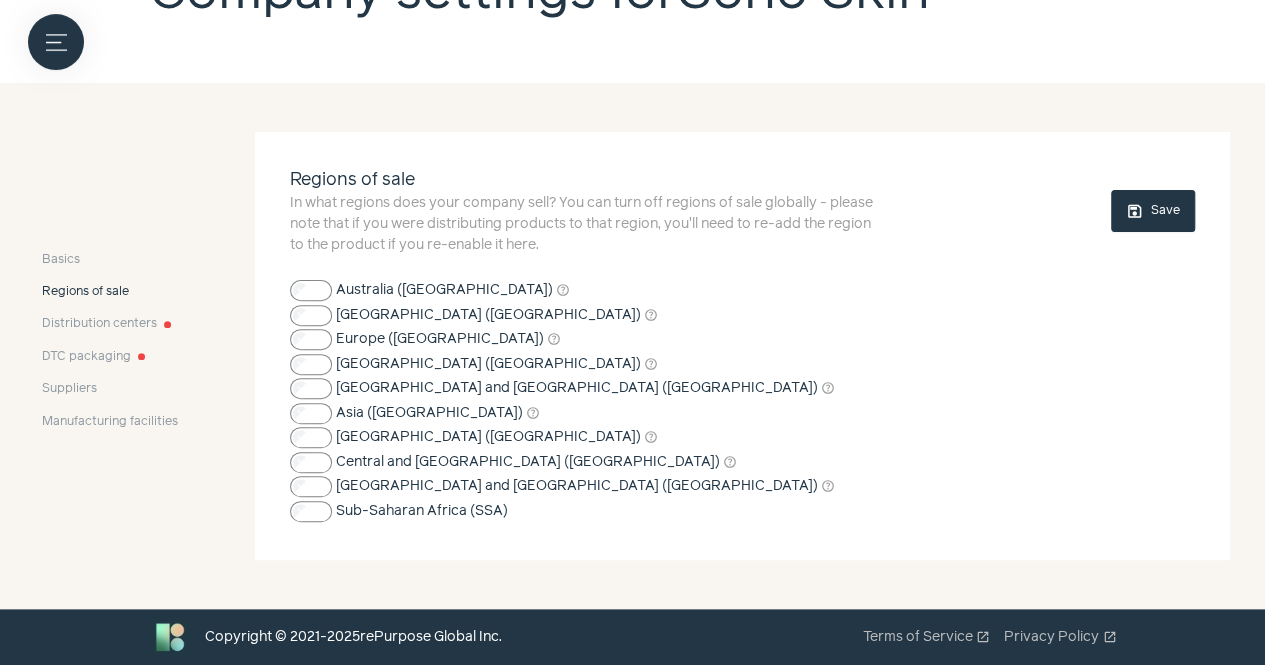 scroll, scrollTop: 60, scrollLeft: 0, axis: vertical 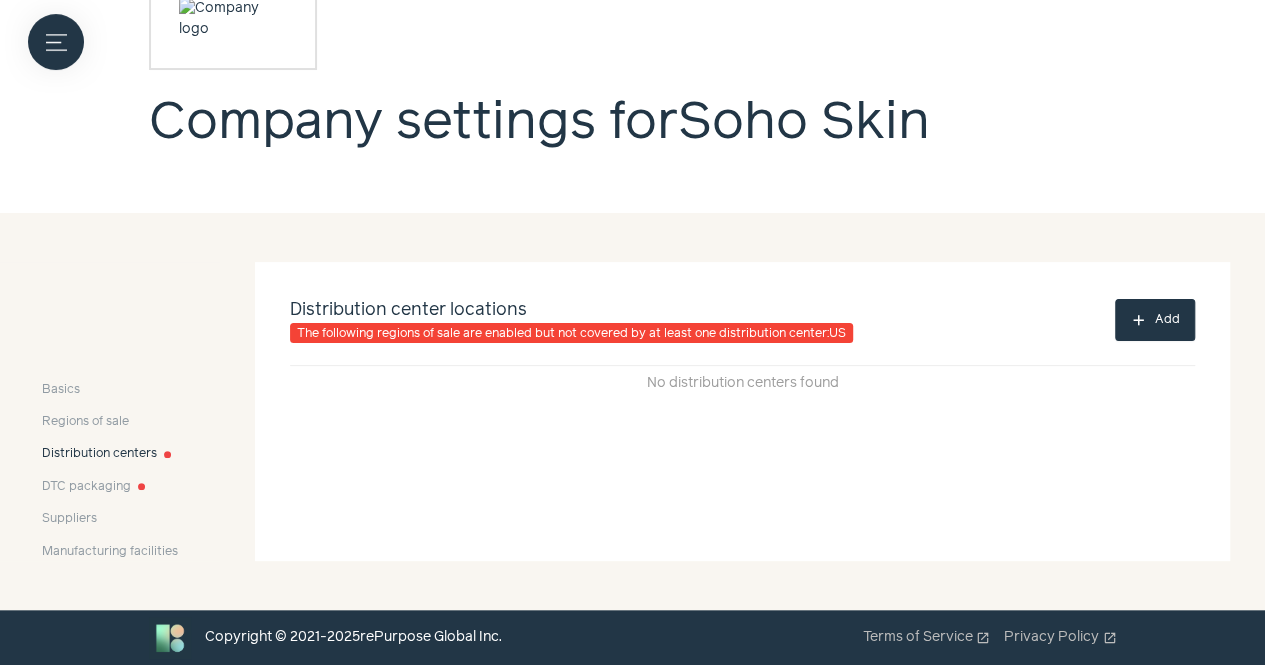click on "Distribution centers" at bounding box center [99, 454] 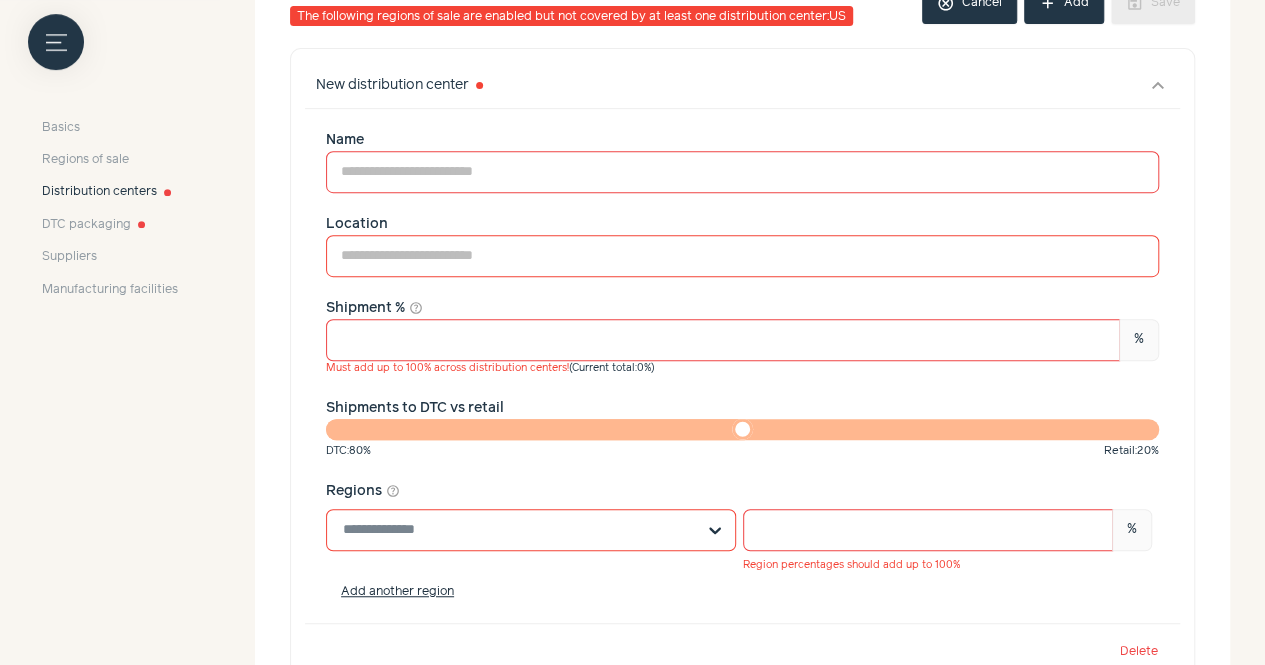 scroll, scrollTop: 277, scrollLeft: 0, axis: vertical 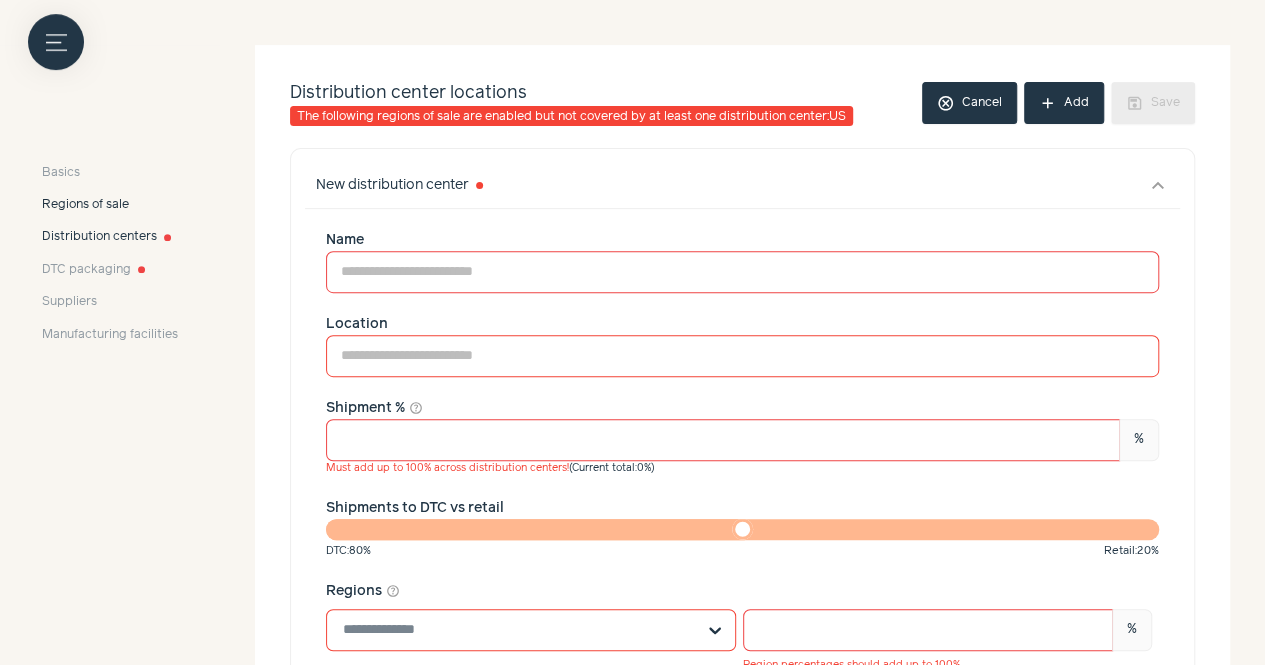 click on "Regions of sale" at bounding box center [85, 205] 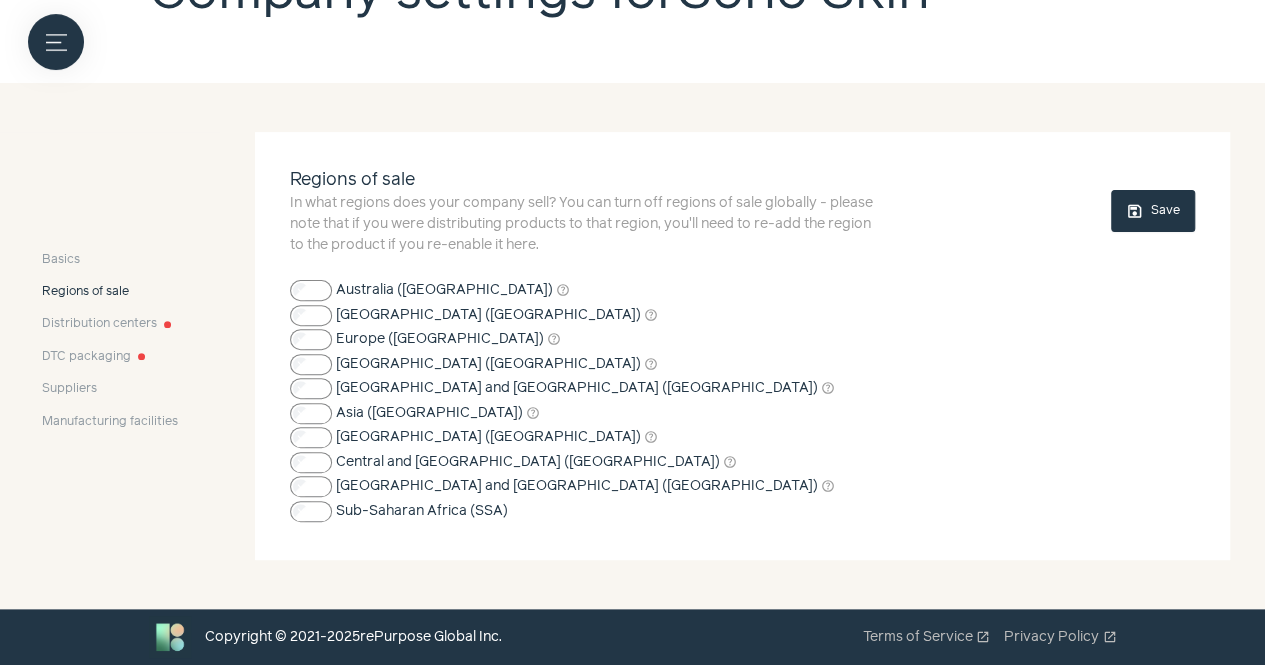 scroll, scrollTop: 190, scrollLeft: 0, axis: vertical 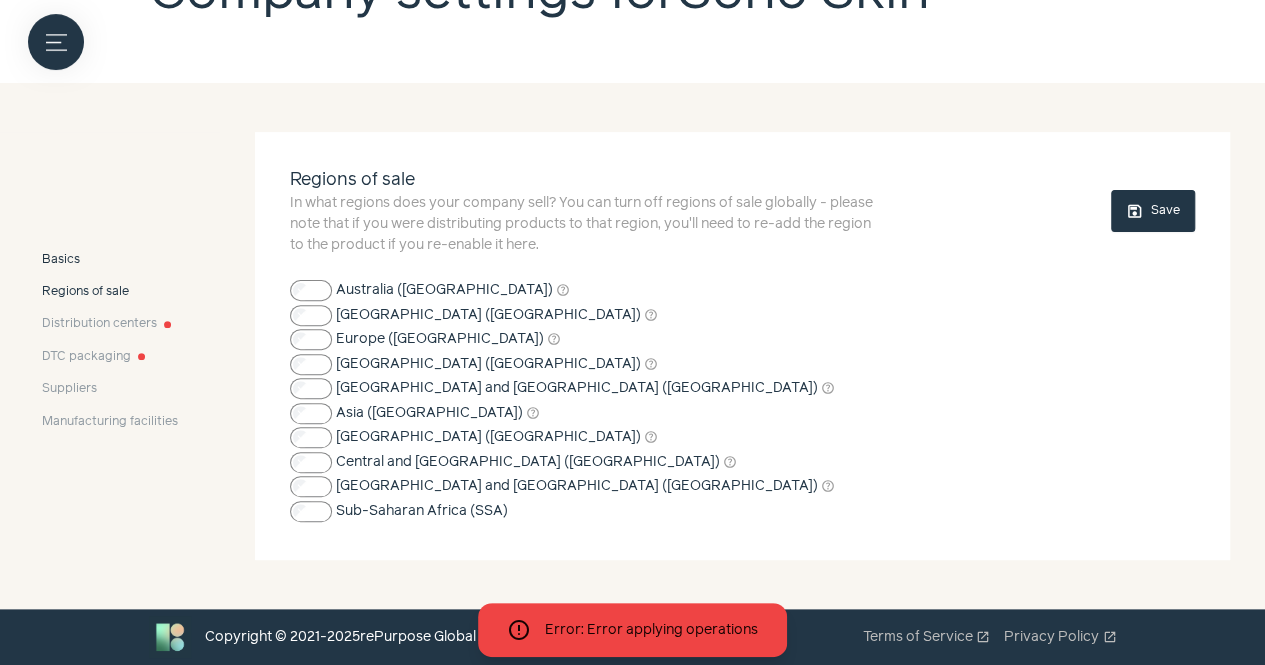 click on "Basics" at bounding box center [61, 260] 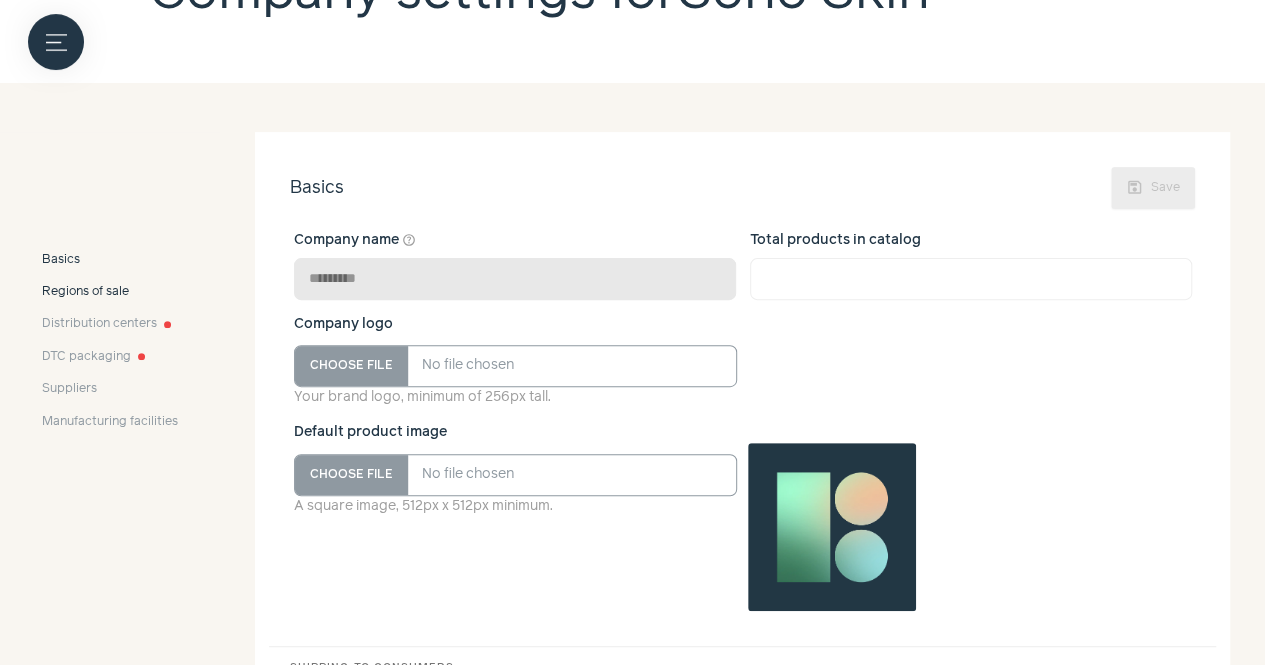 click on "Regions of sale" at bounding box center [85, 292] 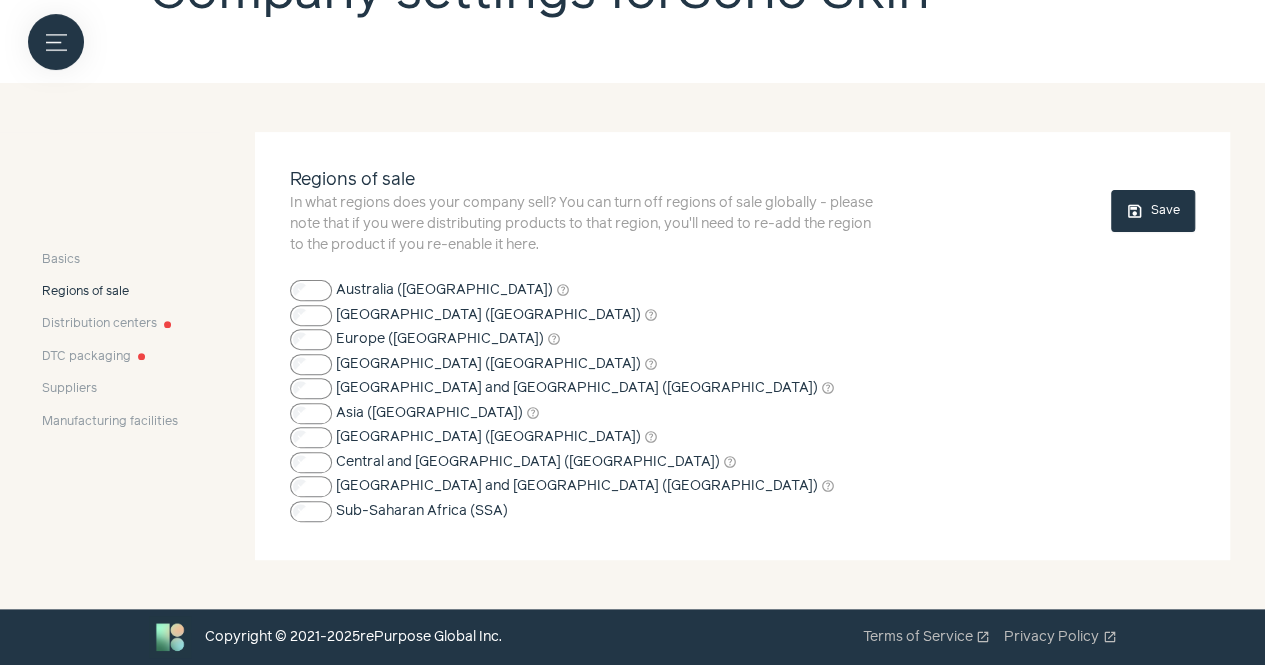 click on "save   Save" at bounding box center [1153, 211] 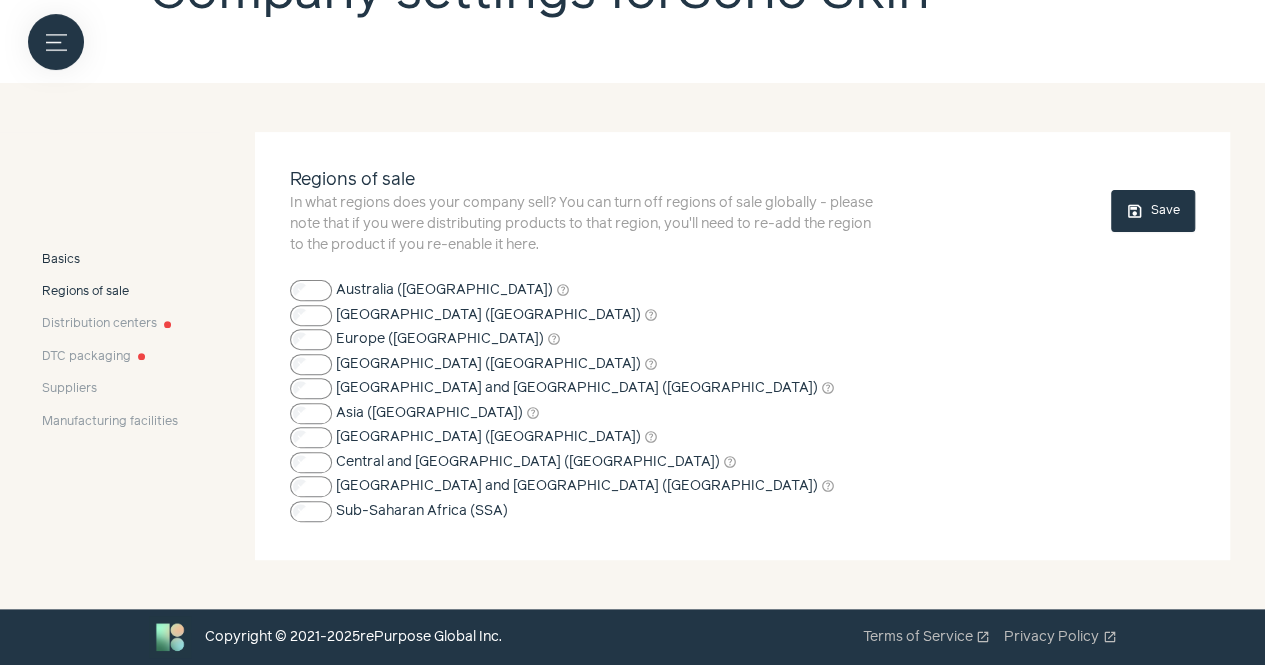 click on "Basics" at bounding box center [61, 260] 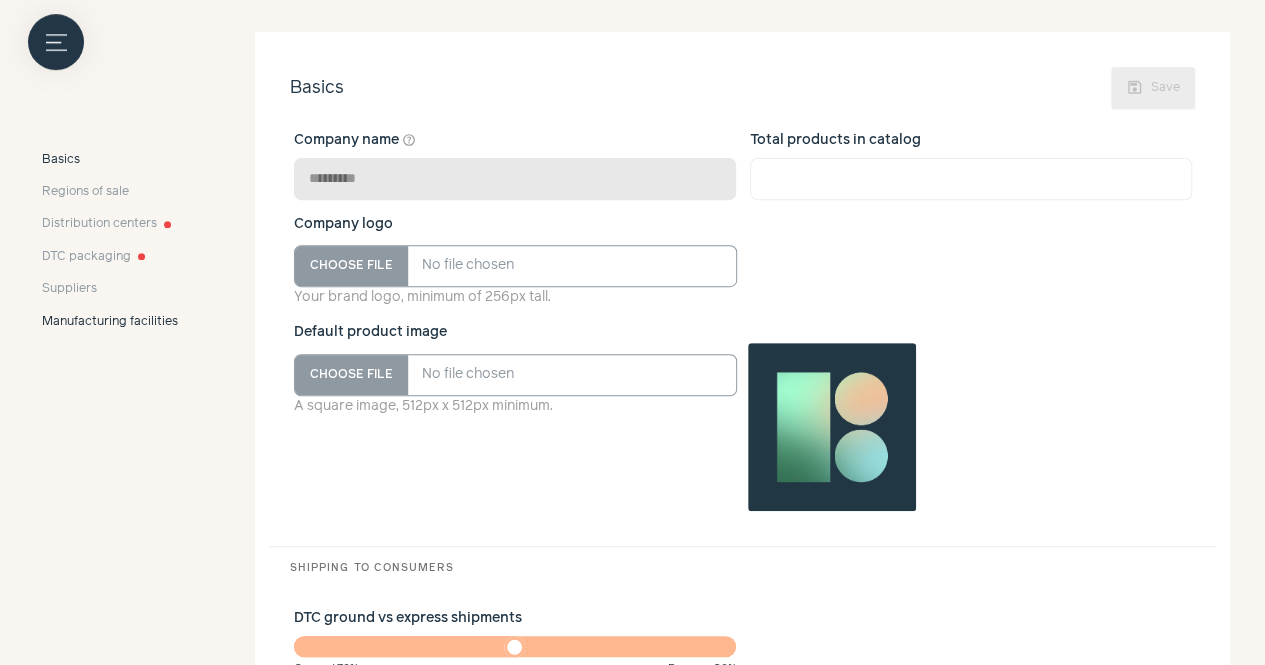 click on "Manufacturing facilities" at bounding box center (110, 322) 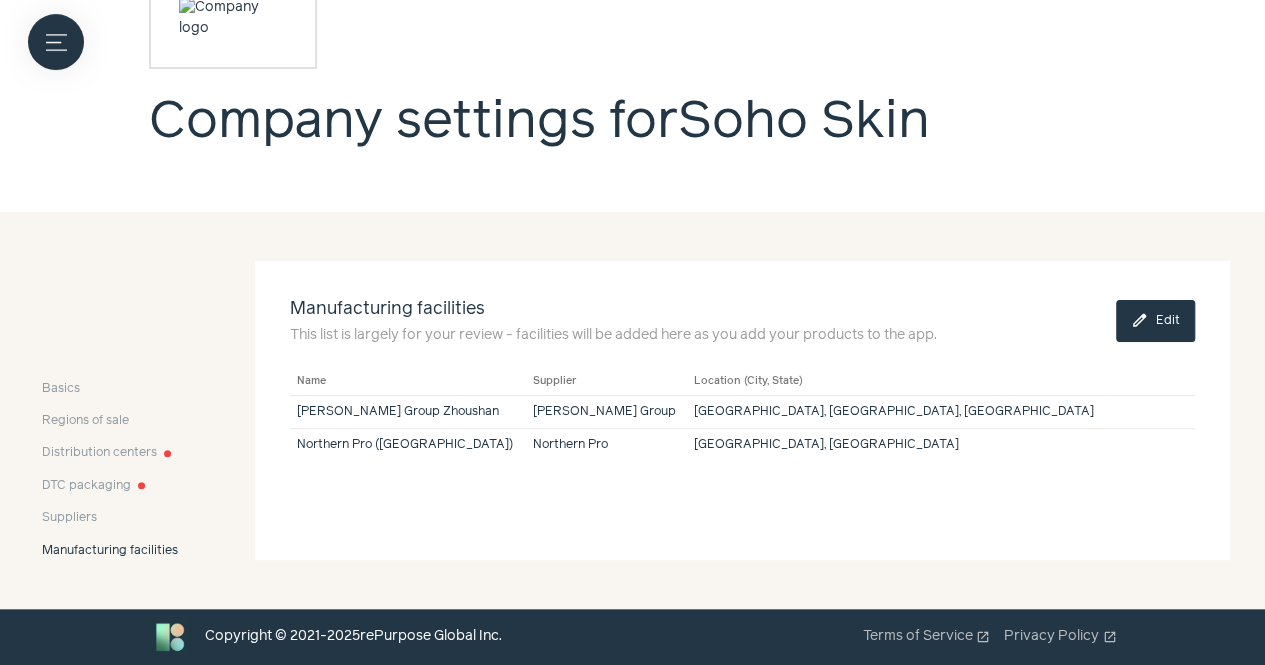 scroll, scrollTop: 60, scrollLeft: 0, axis: vertical 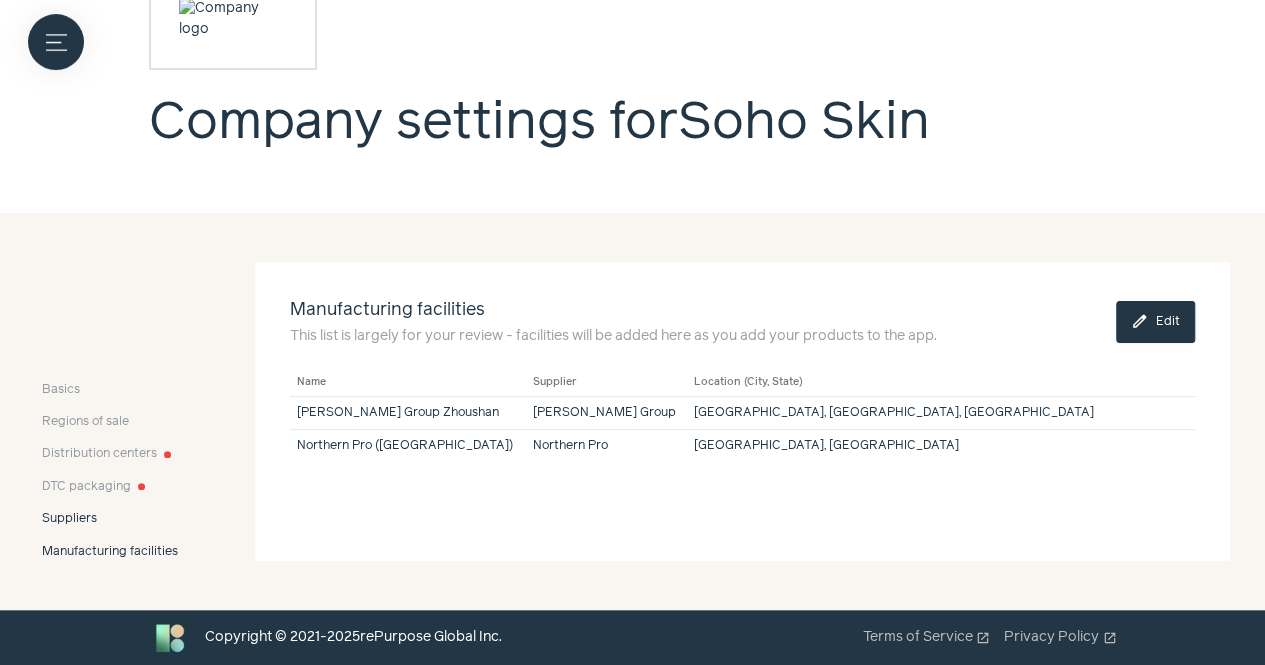 click on "Suppliers" at bounding box center (69, 519) 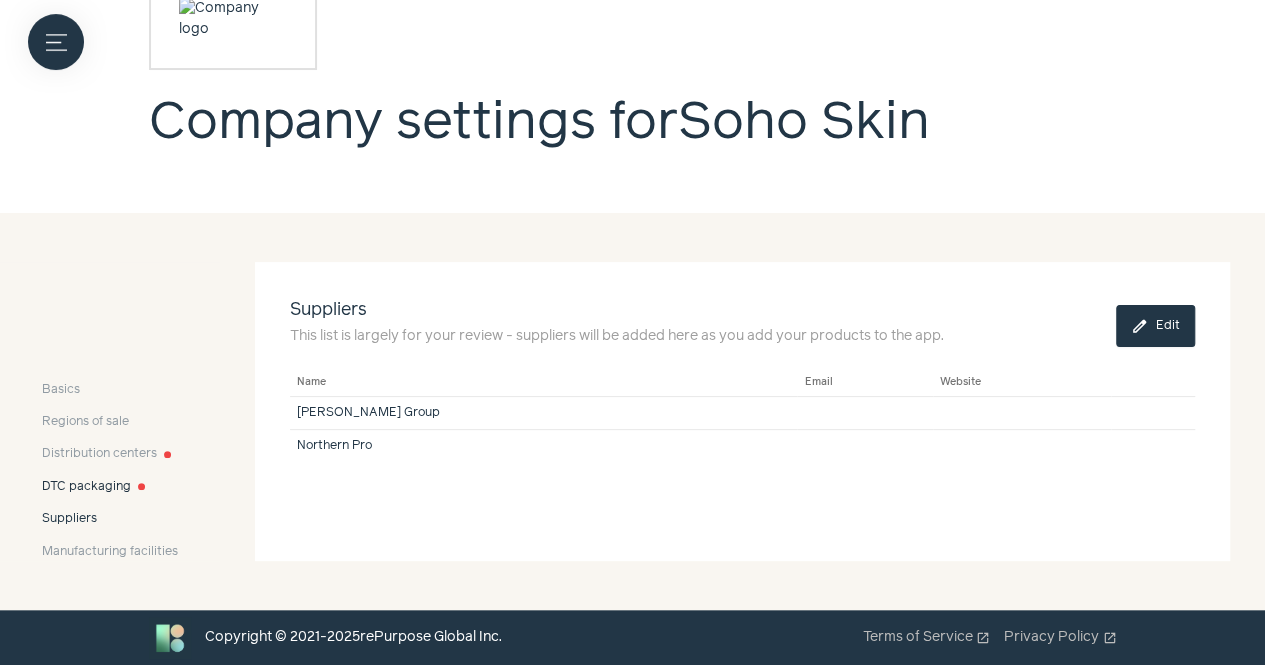 click on "DTC packaging" at bounding box center (86, 487) 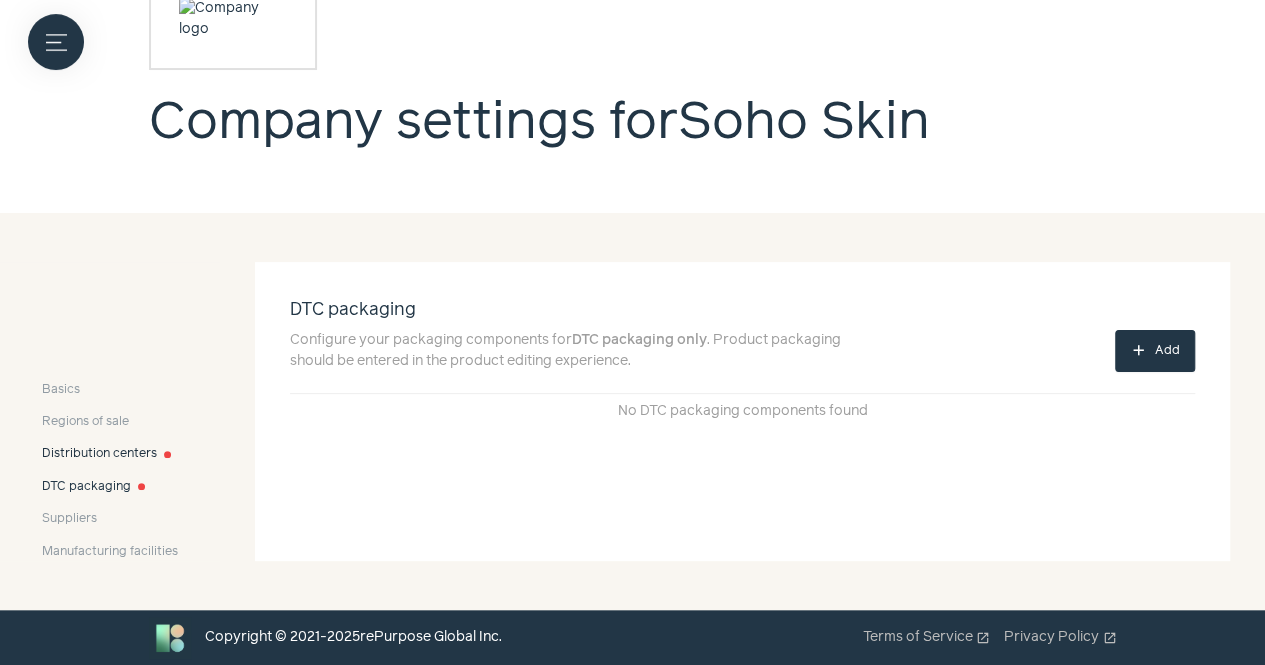 click on "Distribution centers" at bounding box center [99, 454] 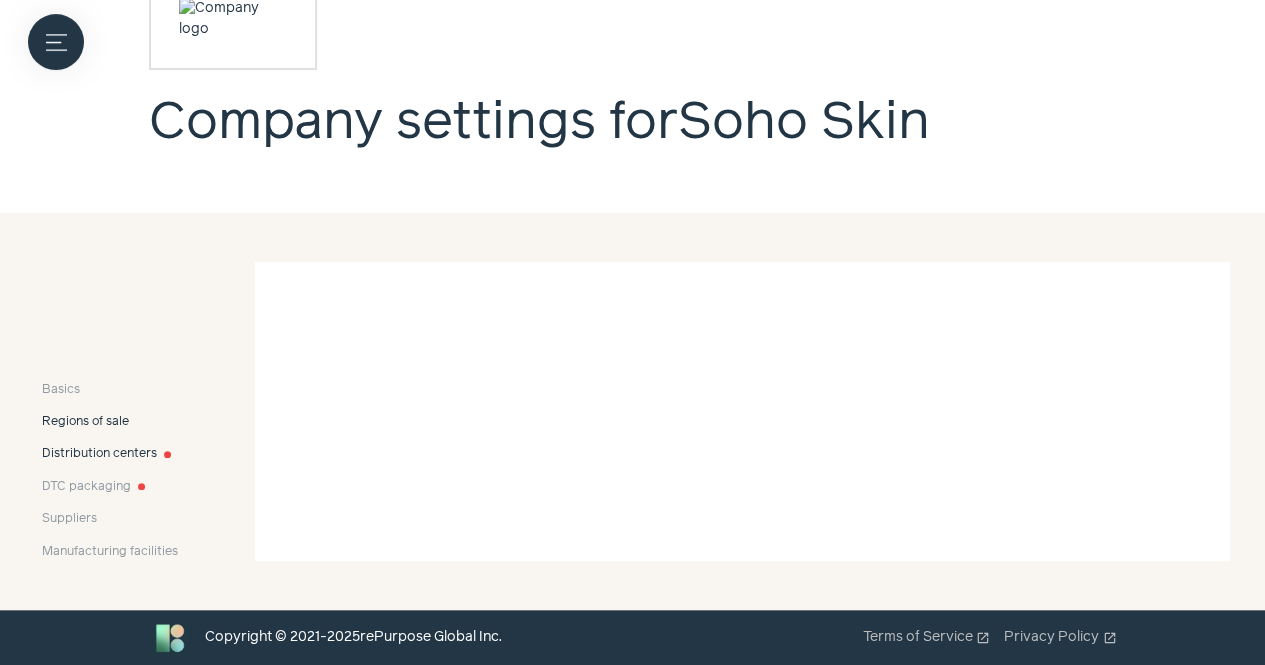 click on "Regions of sale" at bounding box center (85, 422) 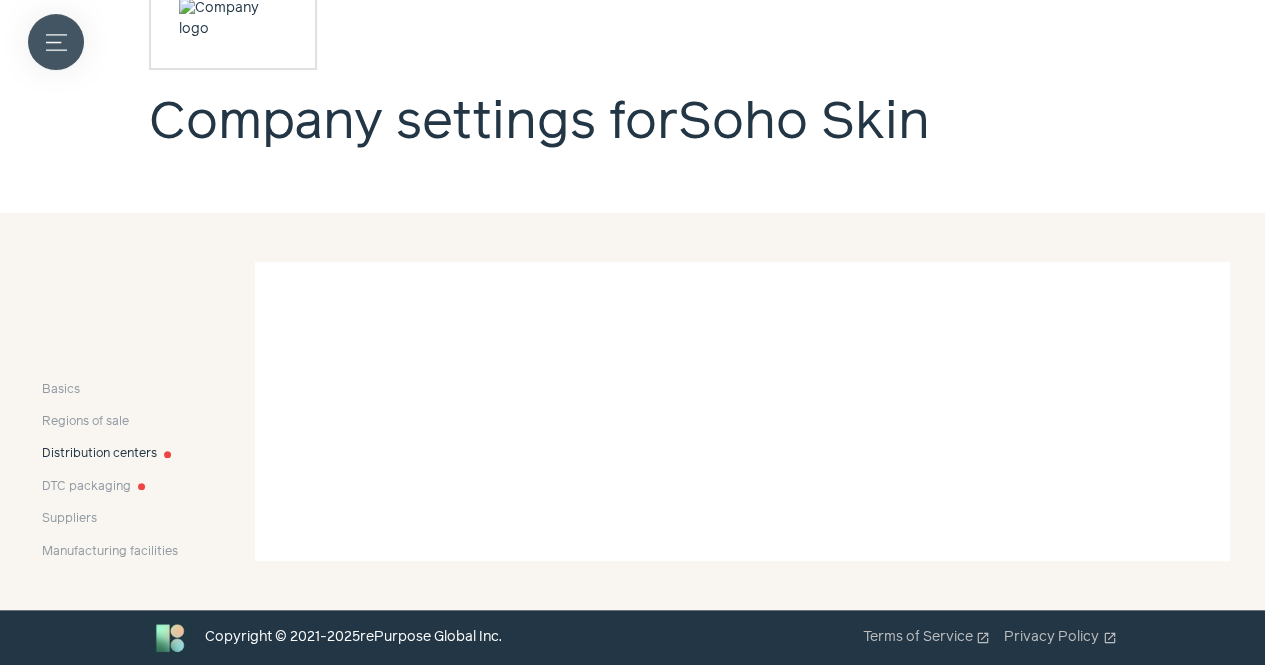 click on "Menu button" 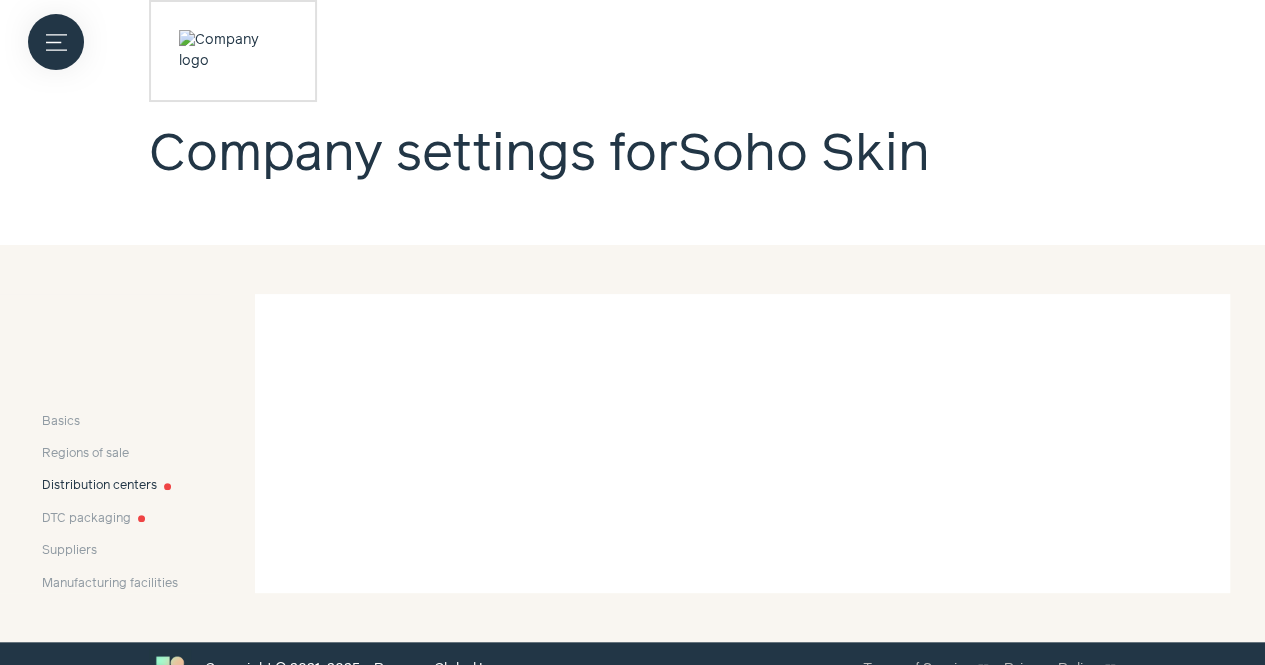 scroll, scrollTop: 0, scrollLeft: 0, axis: both 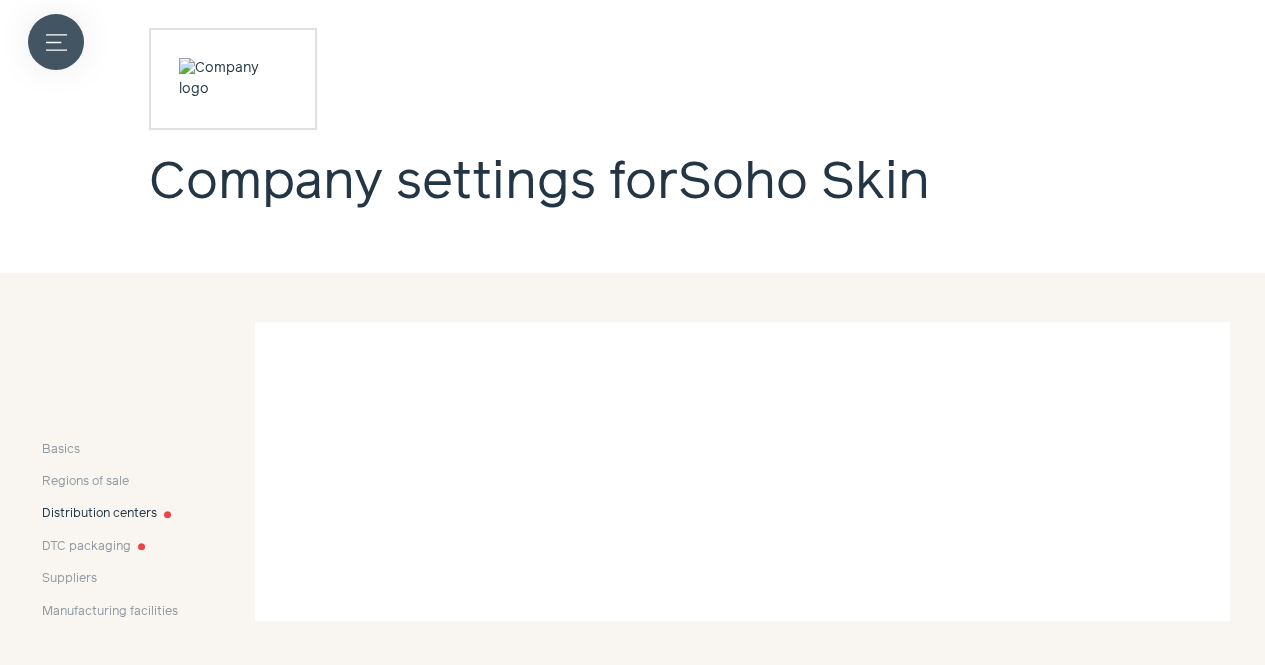 click on "Menu button" at bounding box center (56, 42) 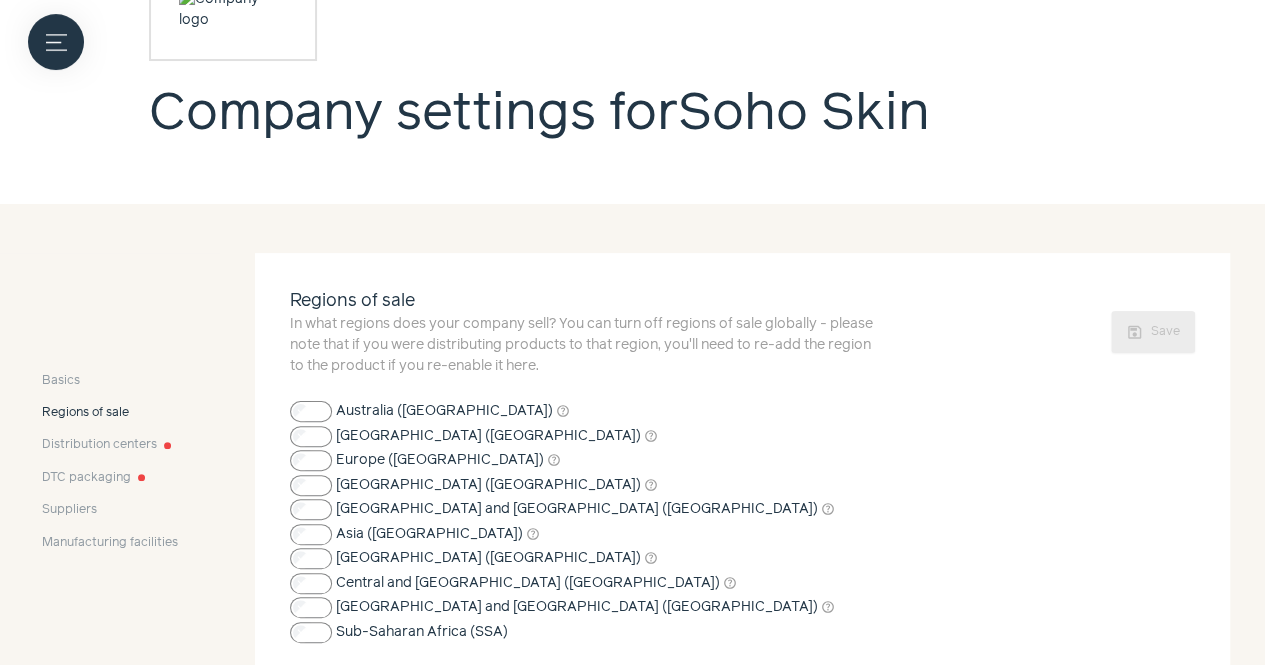 scroll, scrollTop: 100, scrollLeft: 0, axis: vertical 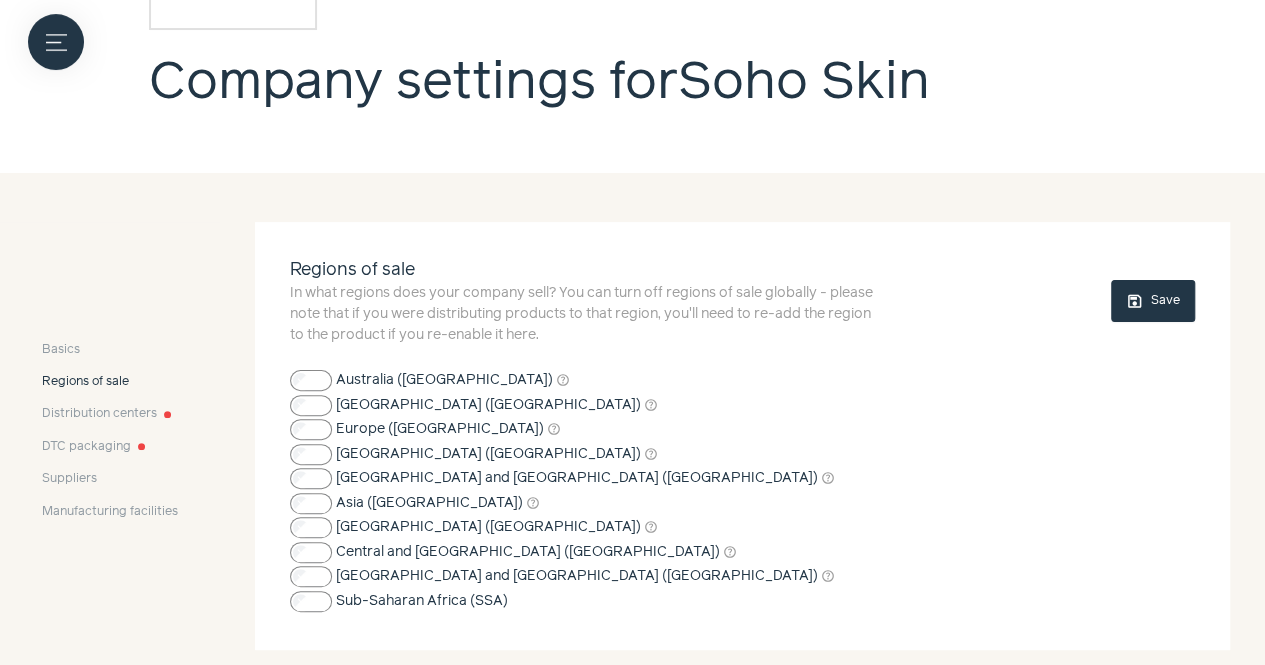 click on "save   Save" at bounding box center (1153, 301) 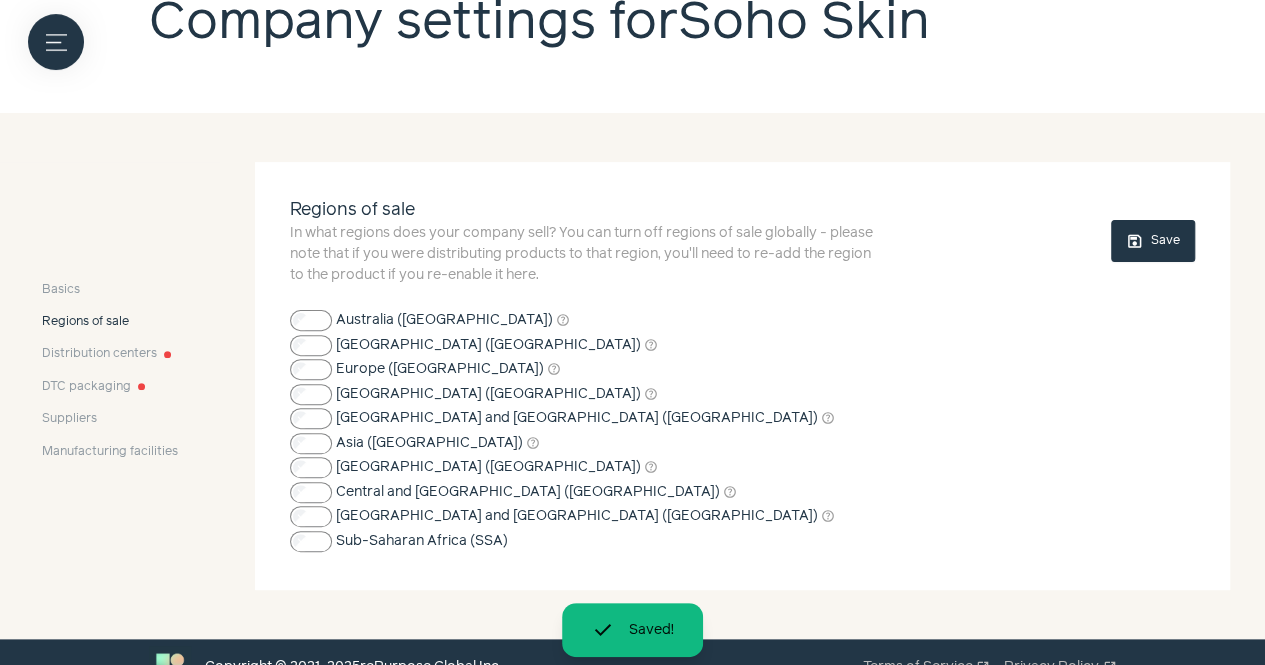 scroll, scrollTop: 190, scrollLeft: 0, axis: vertical 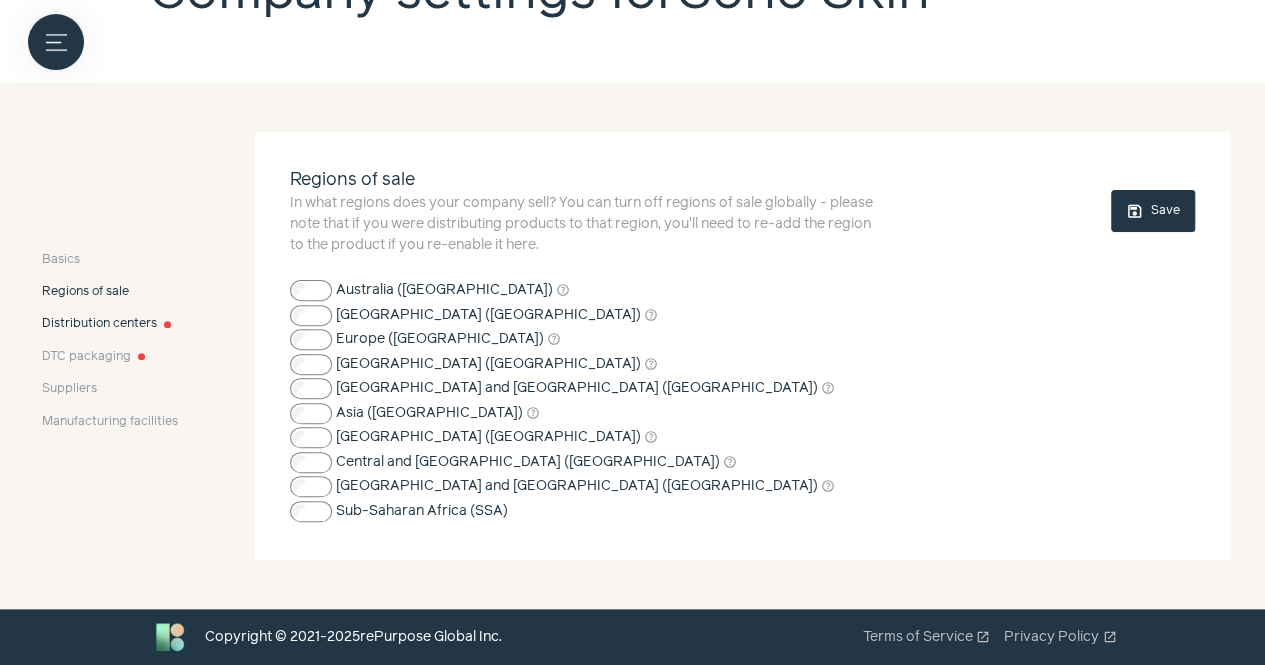 click on "Distribution centers" at bounding box center (99, 324) 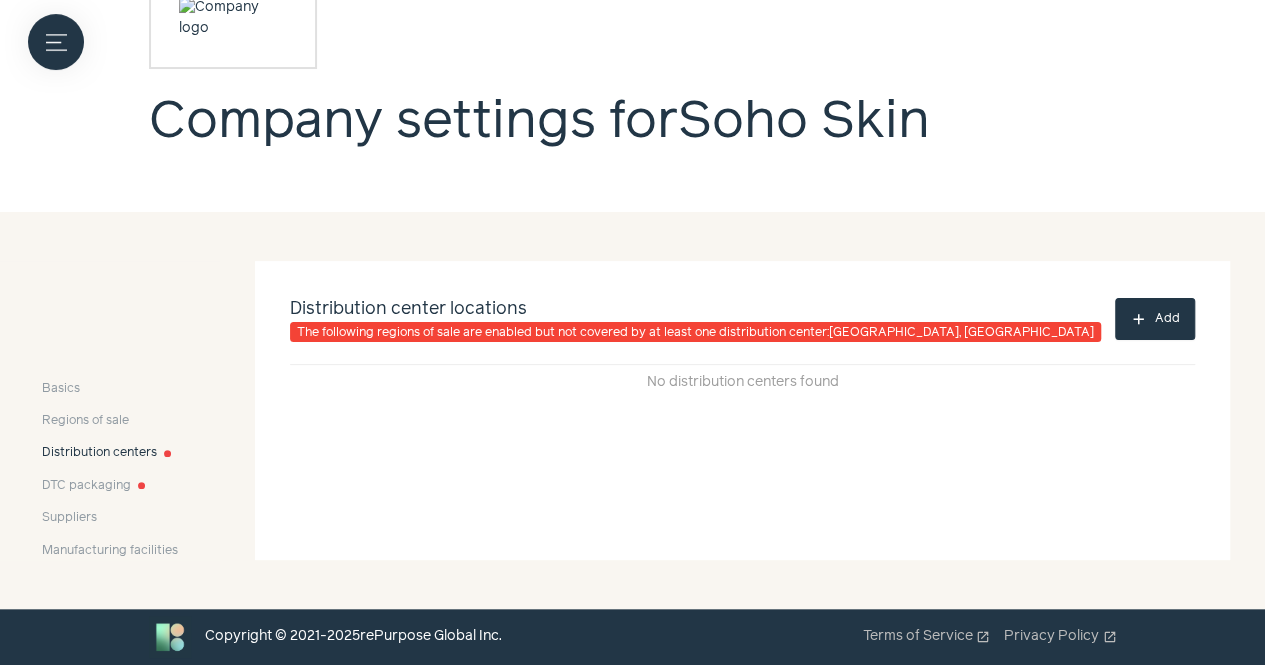 scroll, scrollTop: 60, scrollLeft: 0, axis: vertical 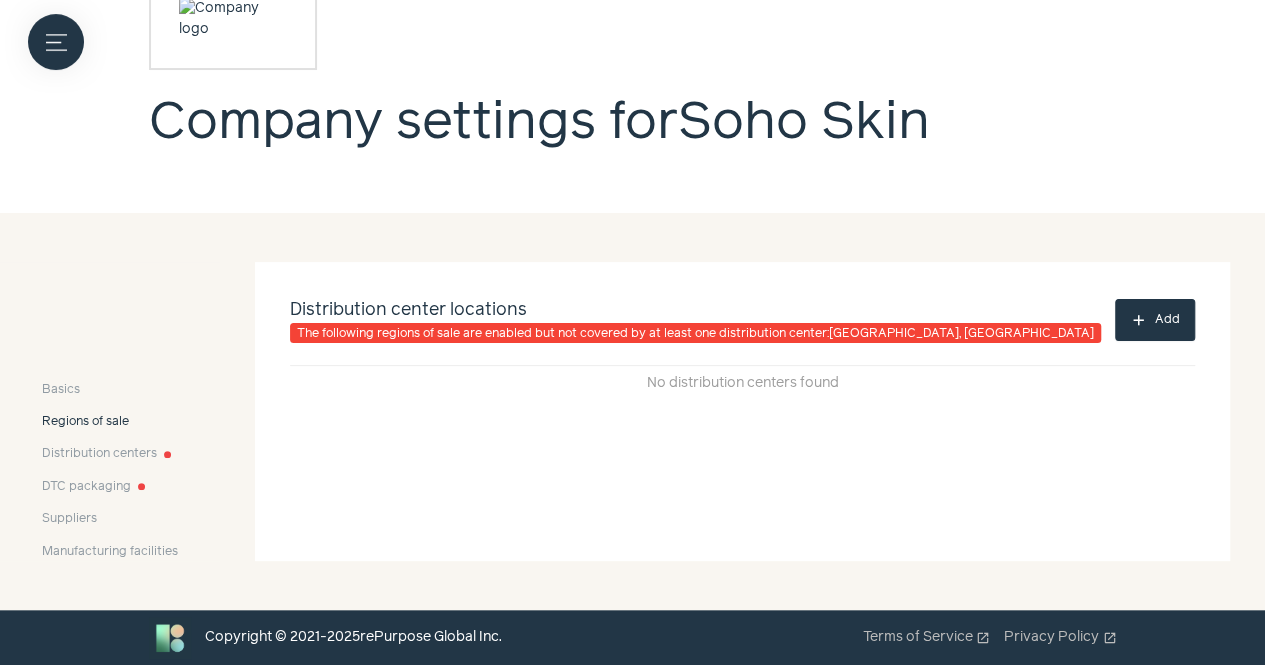 click on "add   Add" at bounding box center (1155, 320) 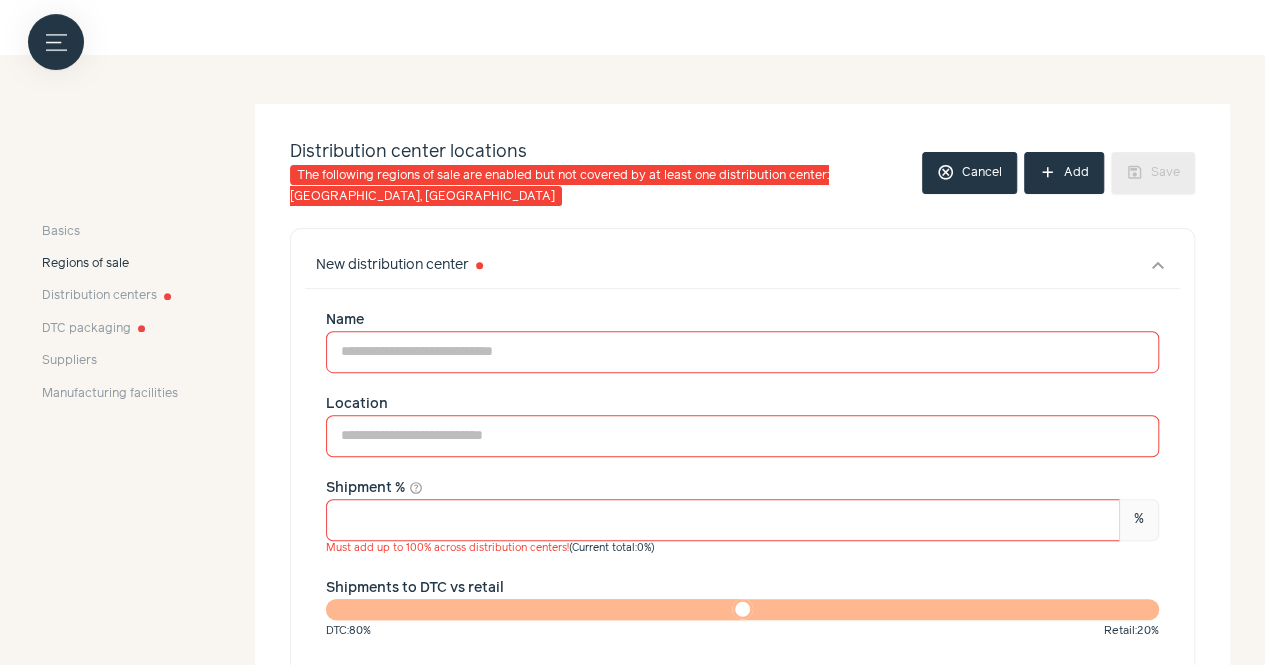 scroll, scrollTop: 329, scrollLeft: 0, axis: vertical 